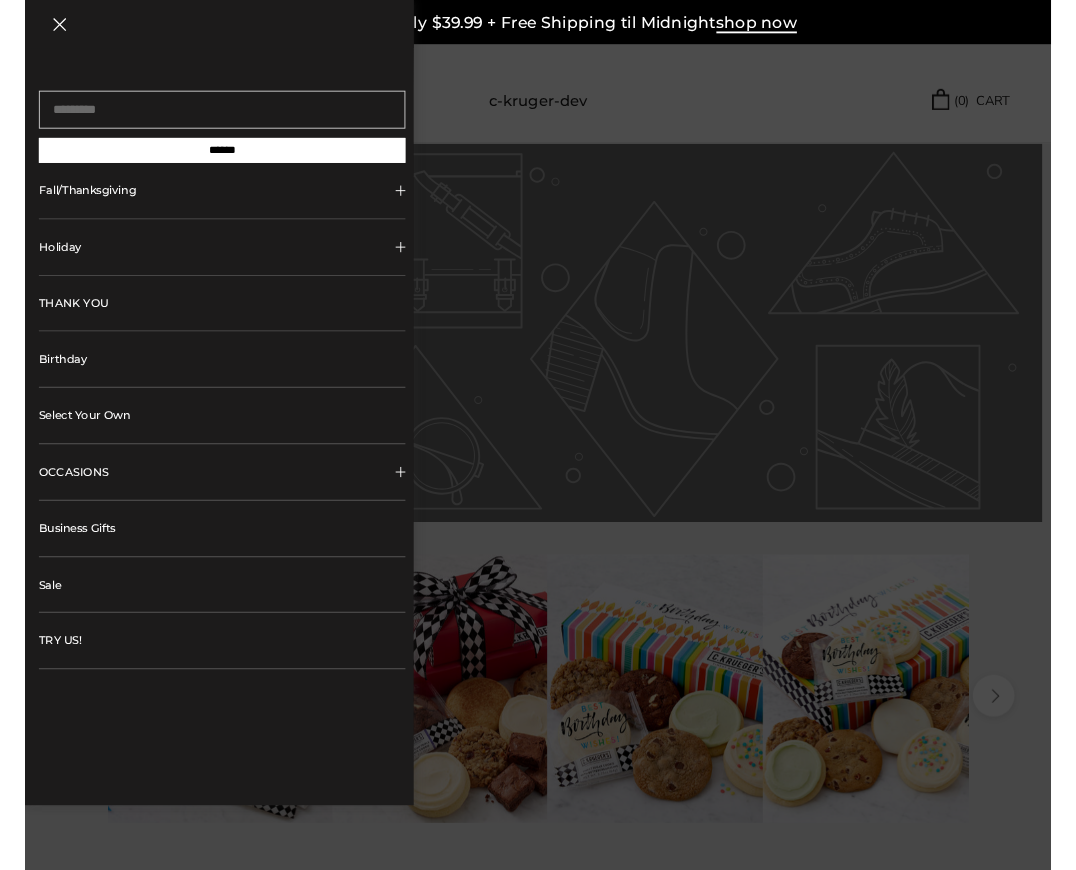 scroll, scrollTop: 0, scrollLeft: 0, axis: both 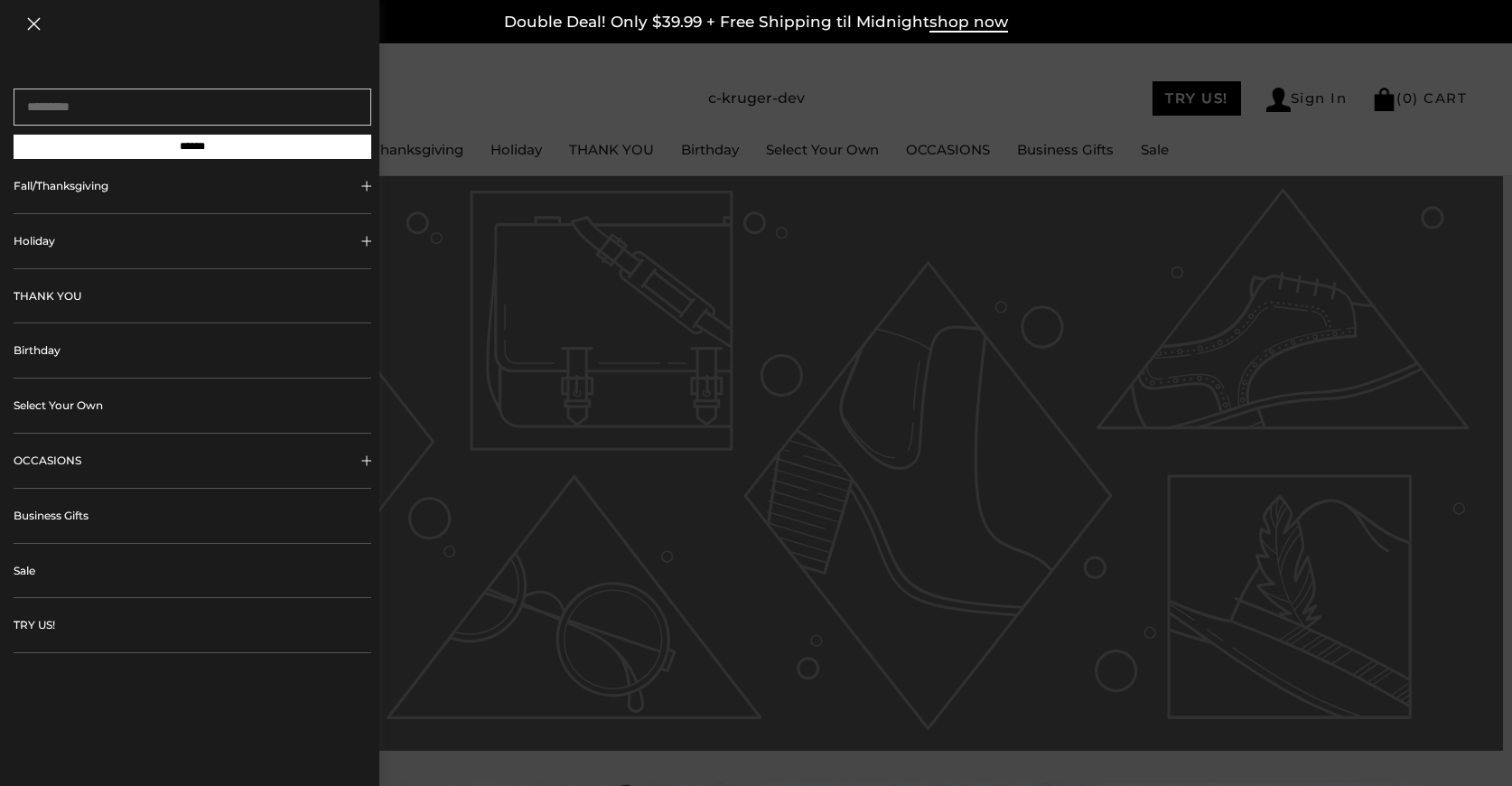 click at bounding box center [756, 393] 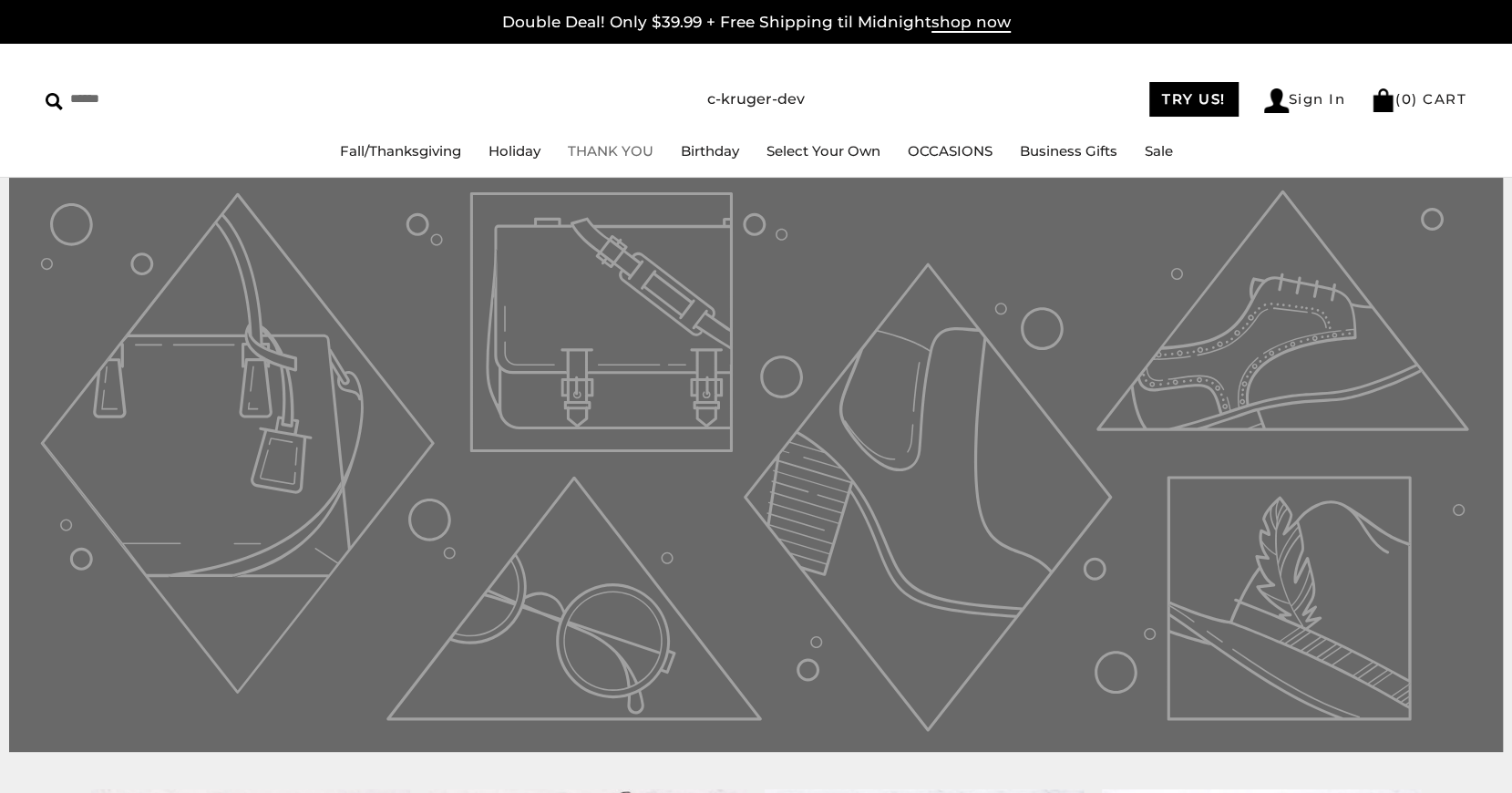 click on "THANK YOU" at bounding box center [611, 150] 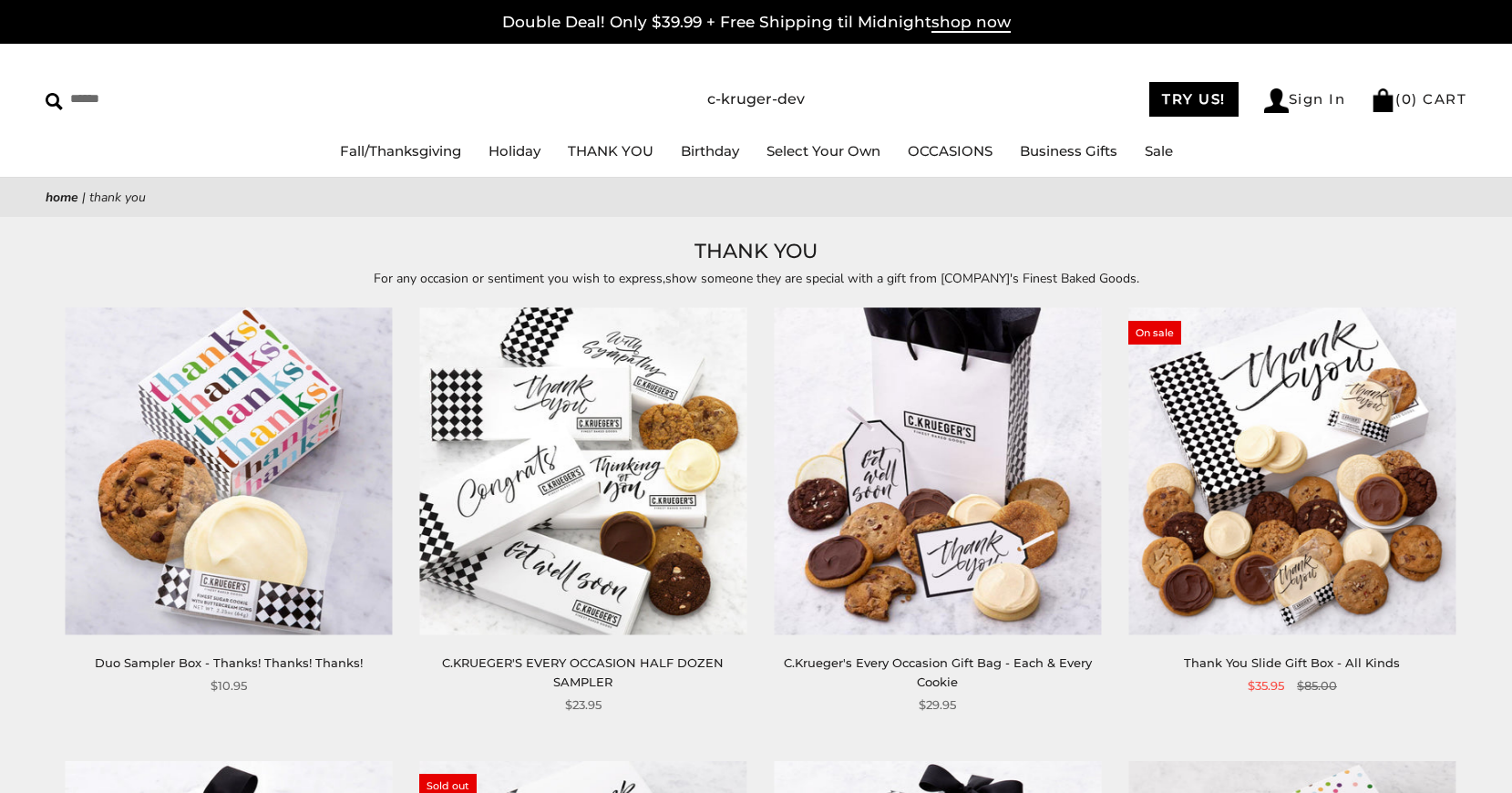 scroll, scrollTop: 0, scrollLeft: 0, axis: both 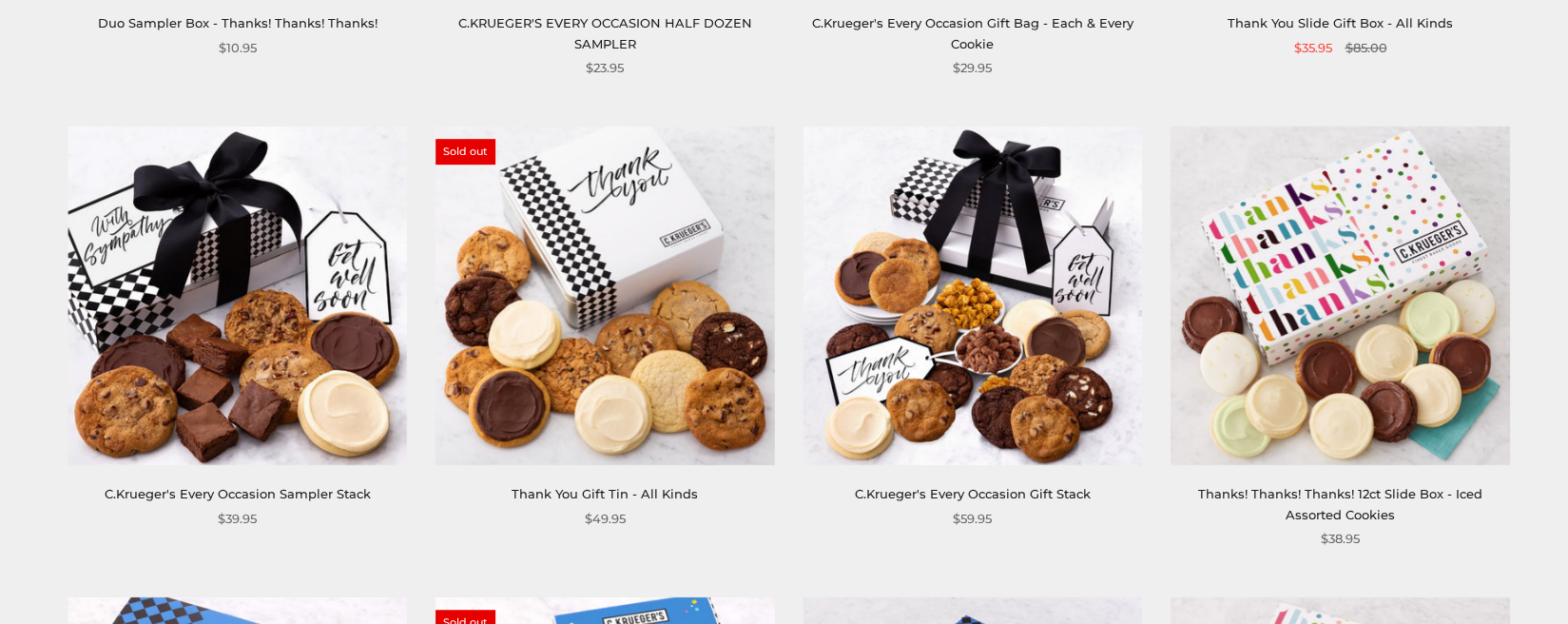 click at bounding box center [972, 295] 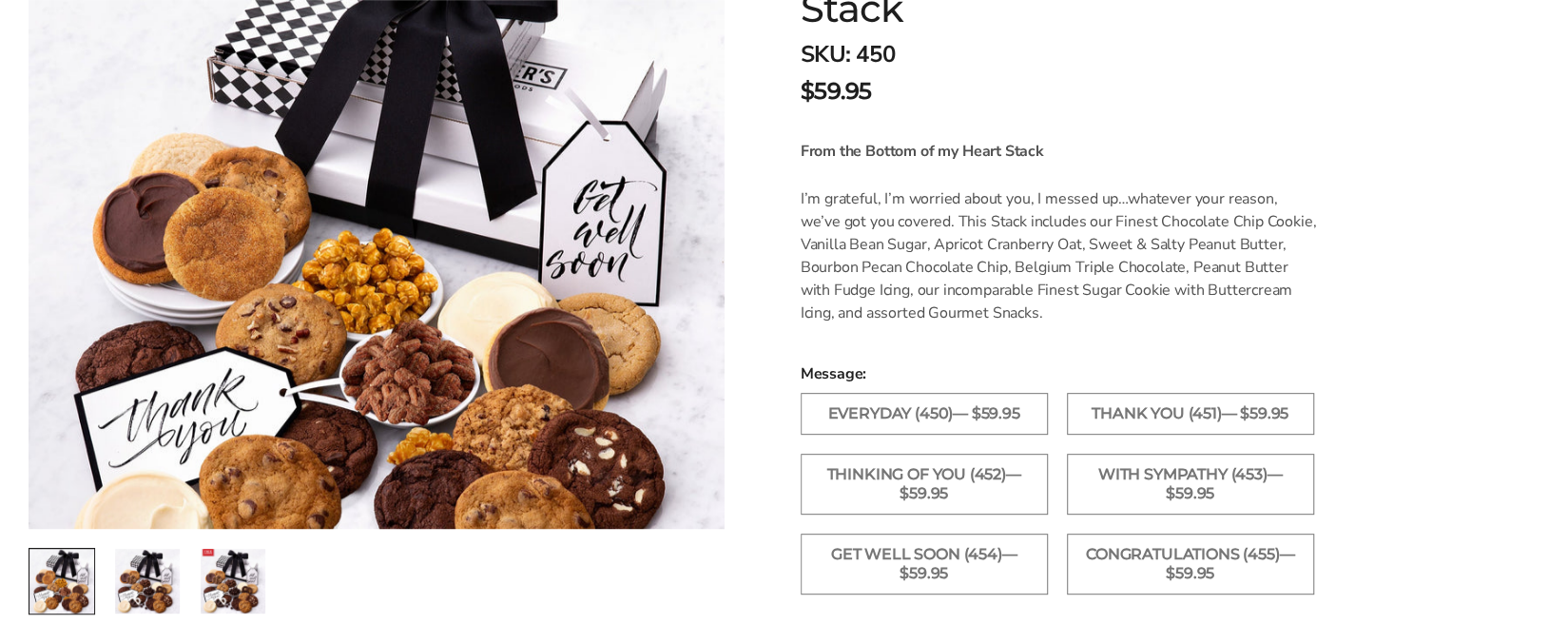 scroll, scrollTop: 0, scrollLeft: 0, axis: both 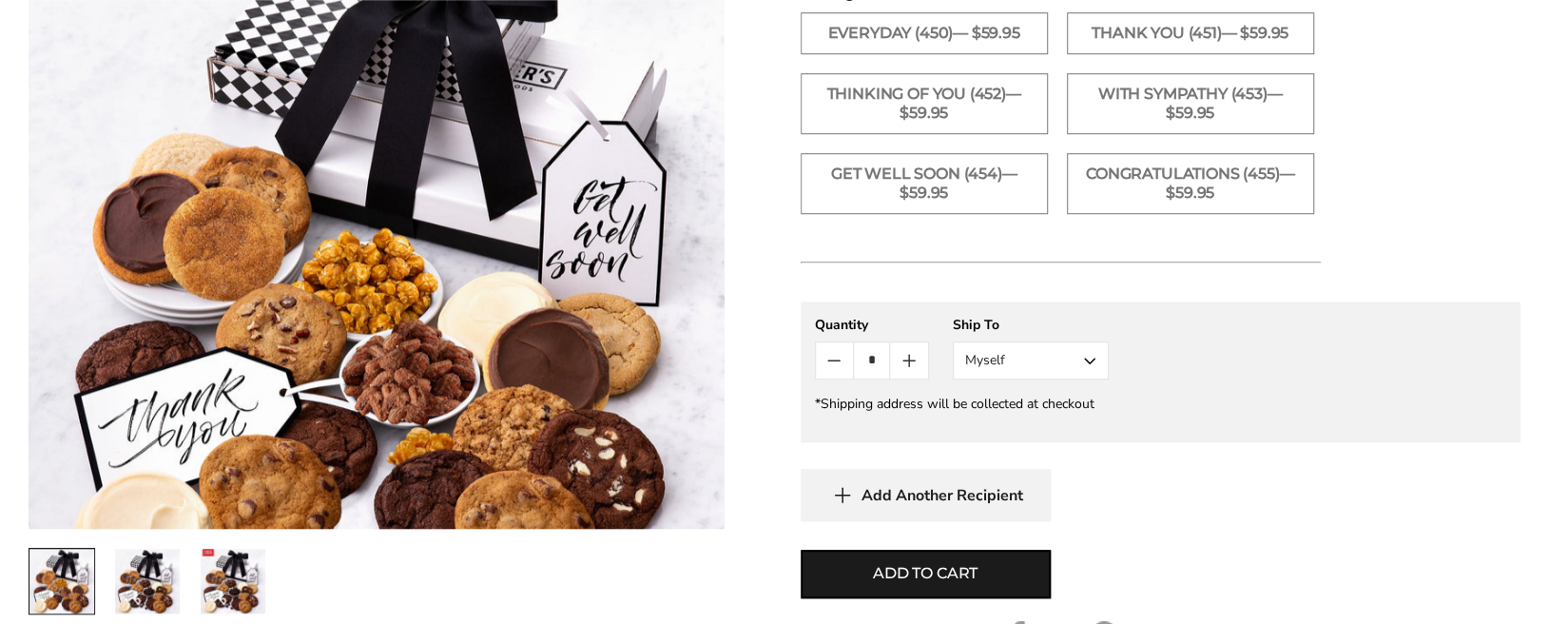 click on "Myself" at bounding box center [1031, 361] 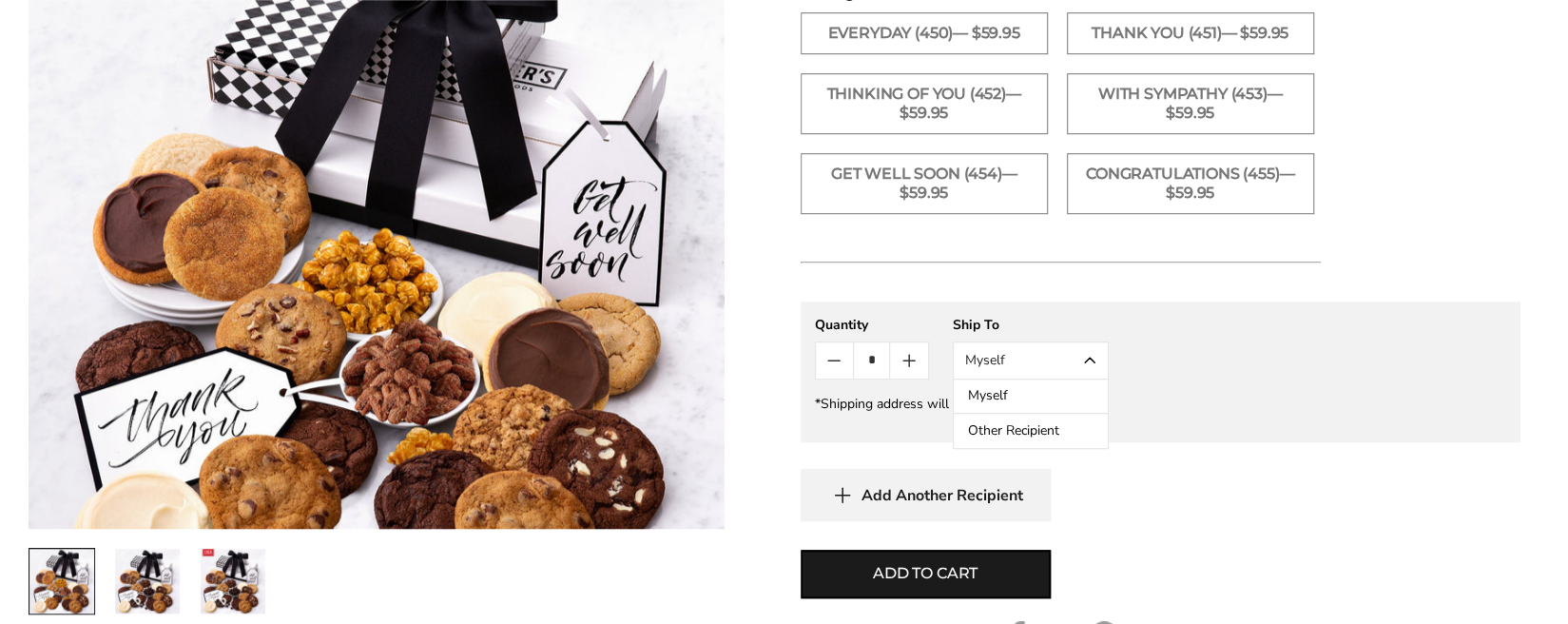 click on "Other Recipient" at bounding box center [1031, 431] 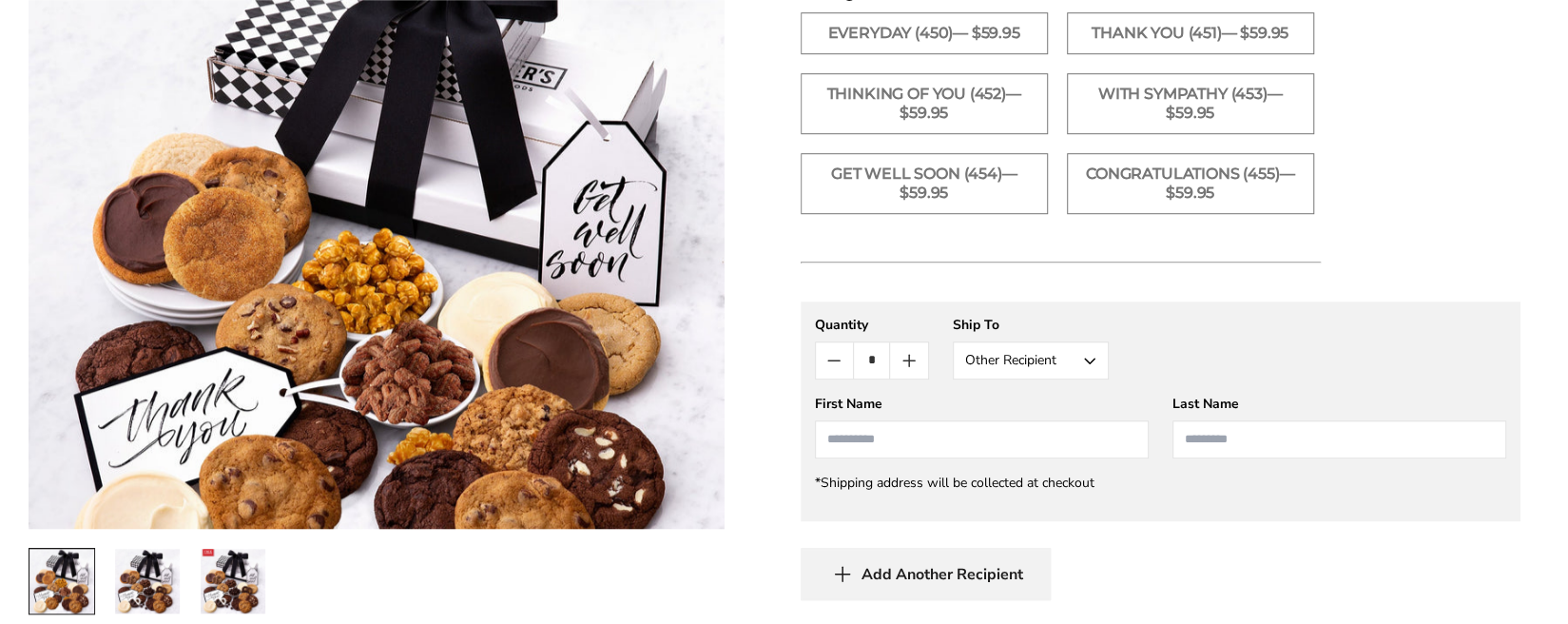 click on "Add Another Recipient" at bounding box center [925, 574] 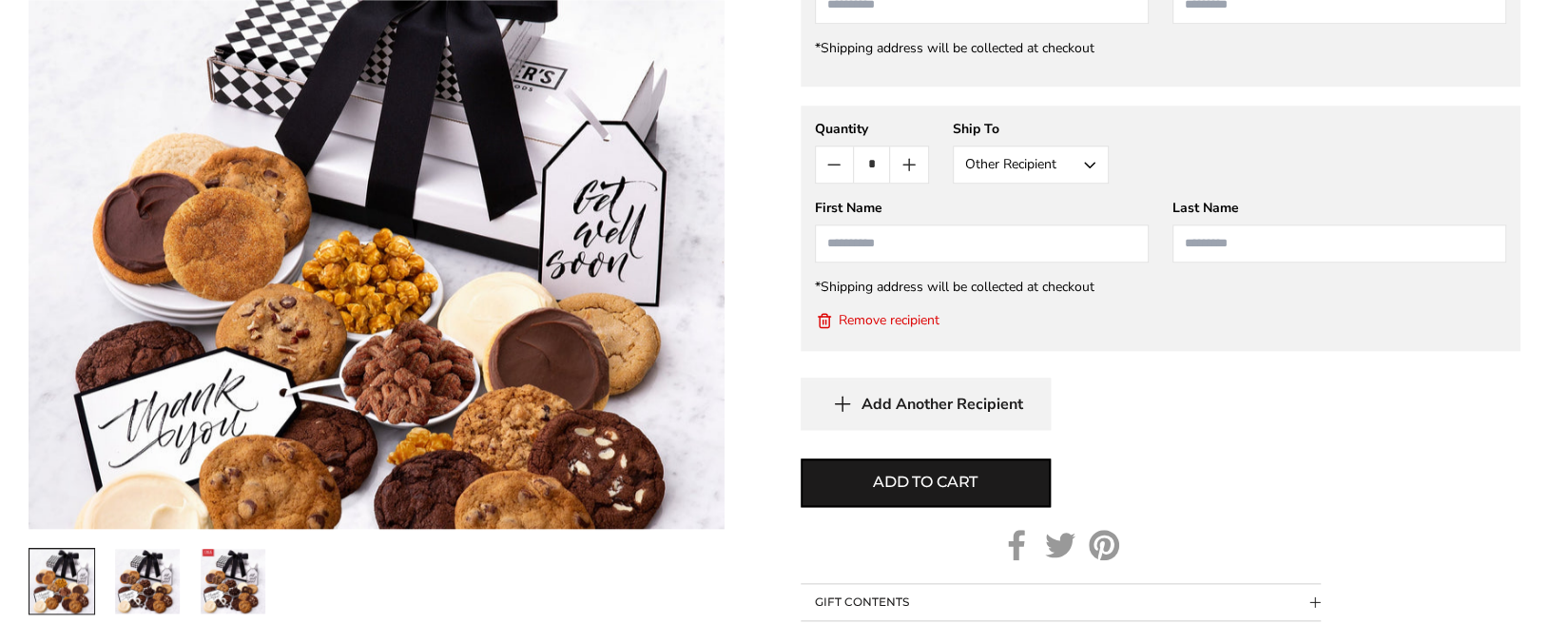 scroll, scrollTop: 1208, scrollLeft: 0, axis: vertical 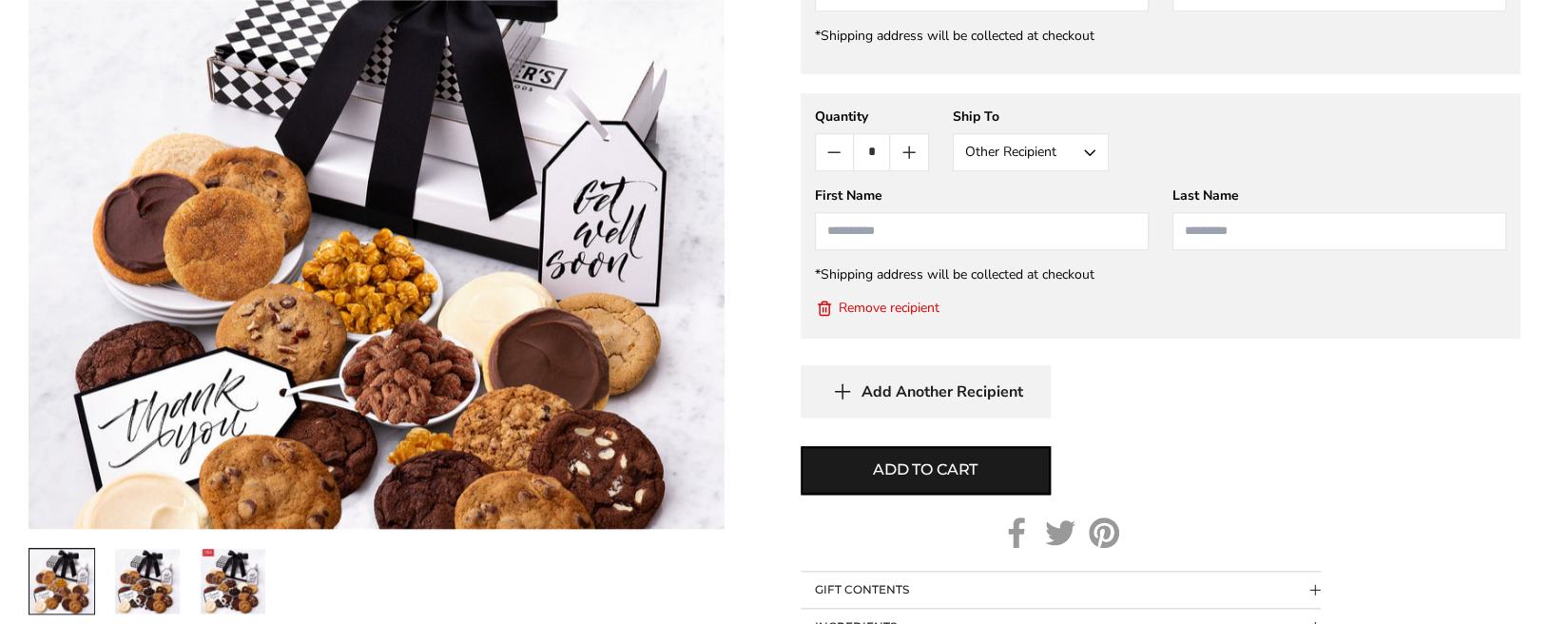 click on "Other Recipient" at bounding box center [1031, 152] 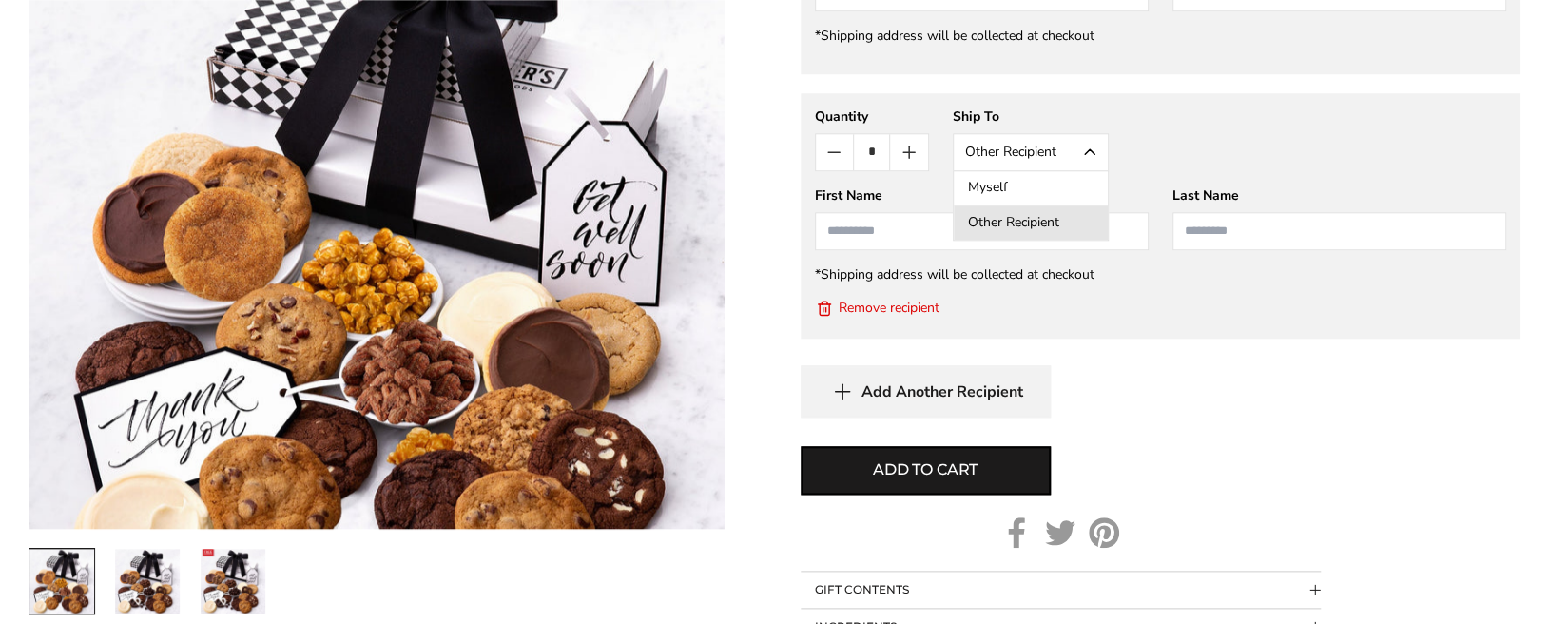 click on "Myself" at bounding box center [1031, 188] 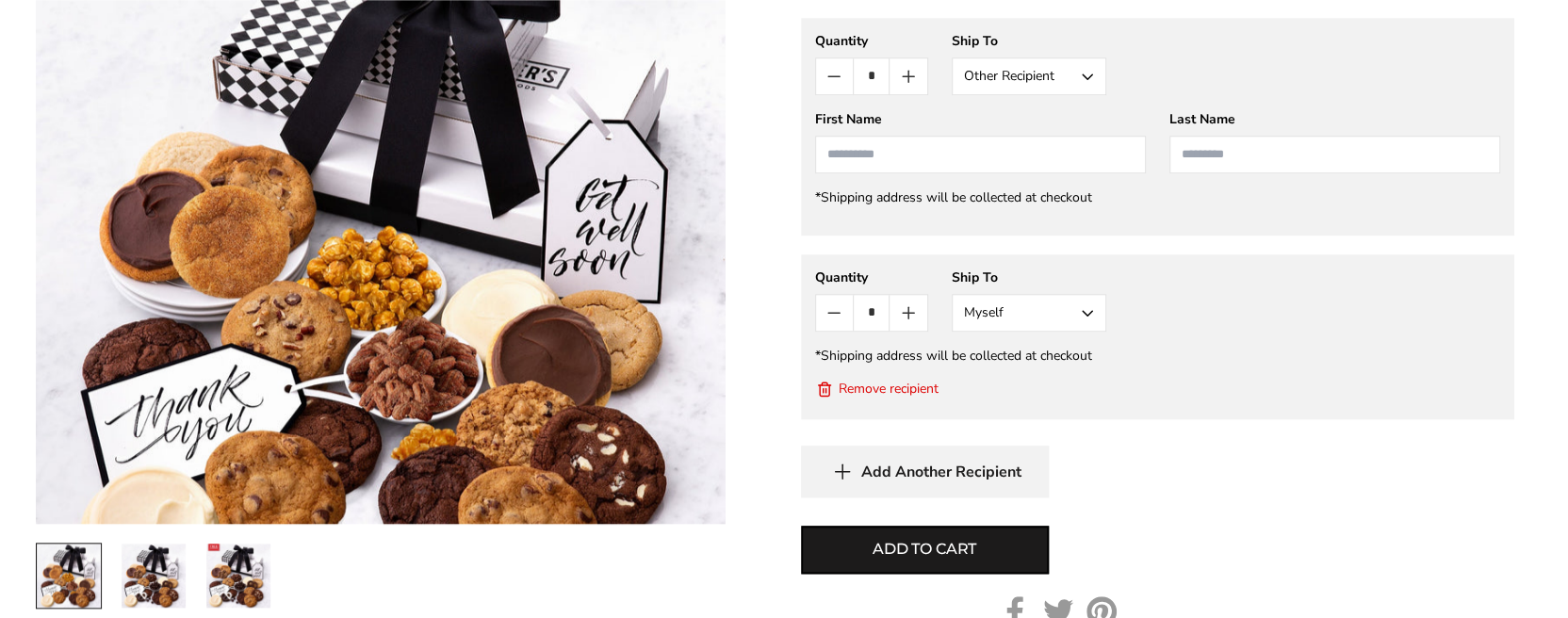 scroll, scrollTop: 1008, scrollLeft: 0, axis: vertical 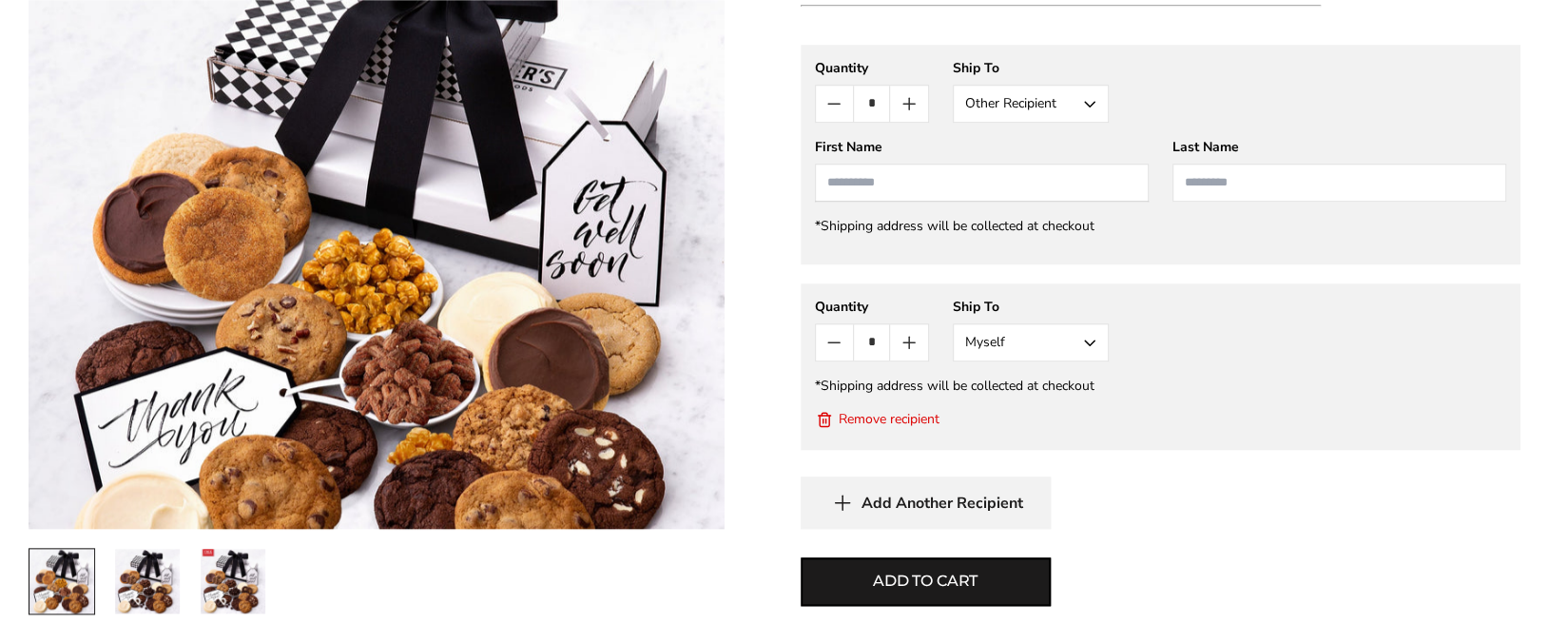 click at bounding box center [981, 183] 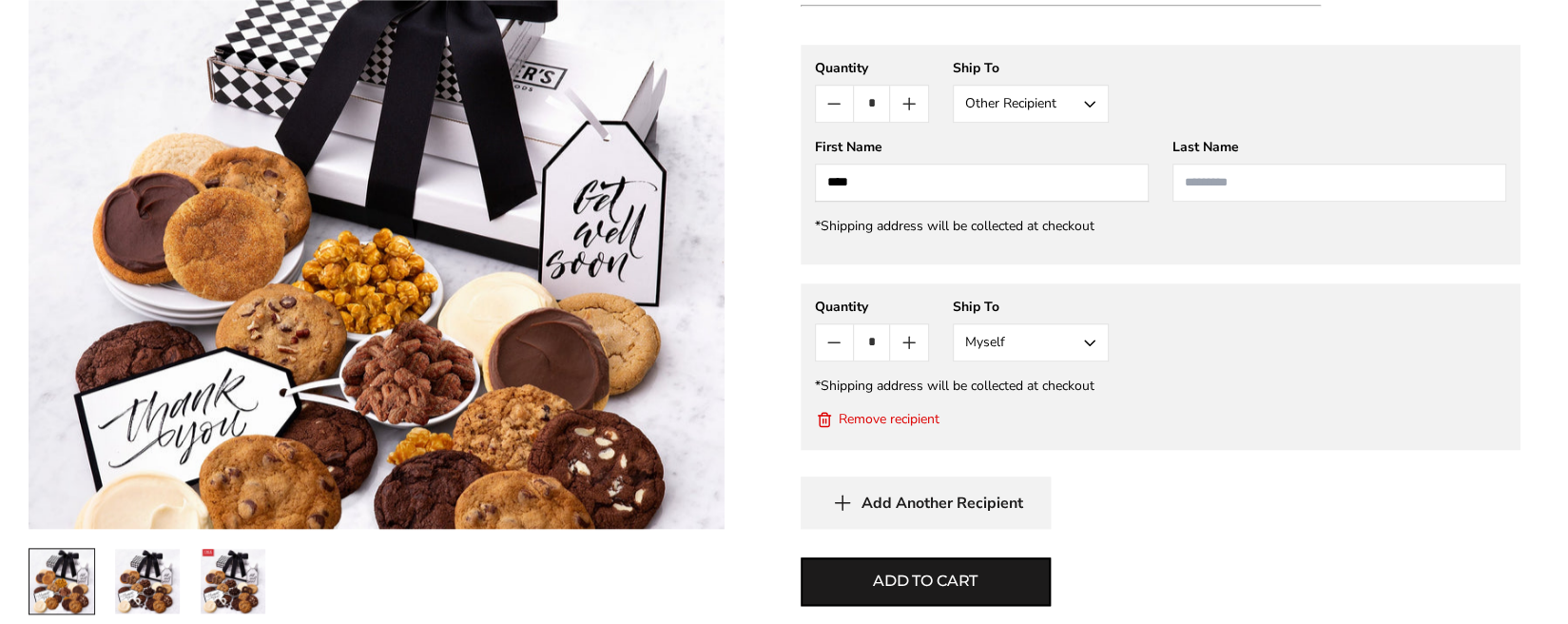 click at bounding box center [1339, 183] 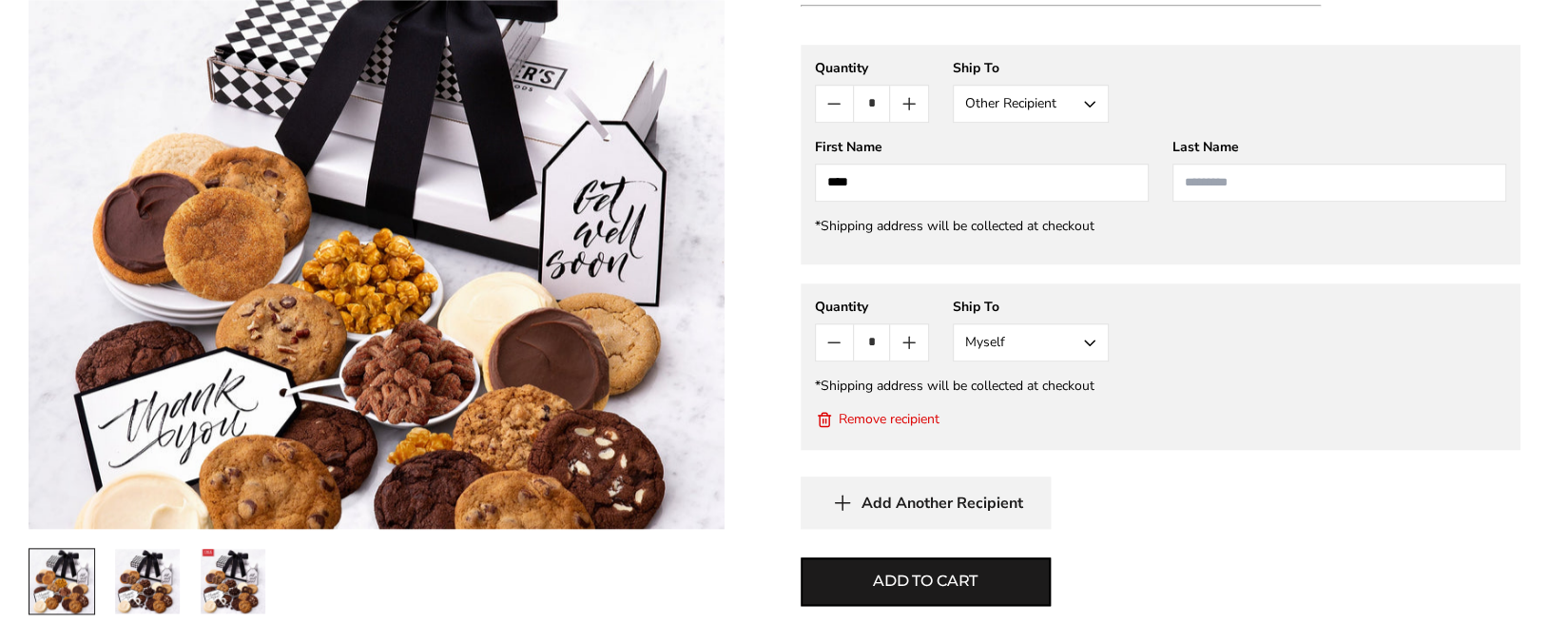 type on "***" 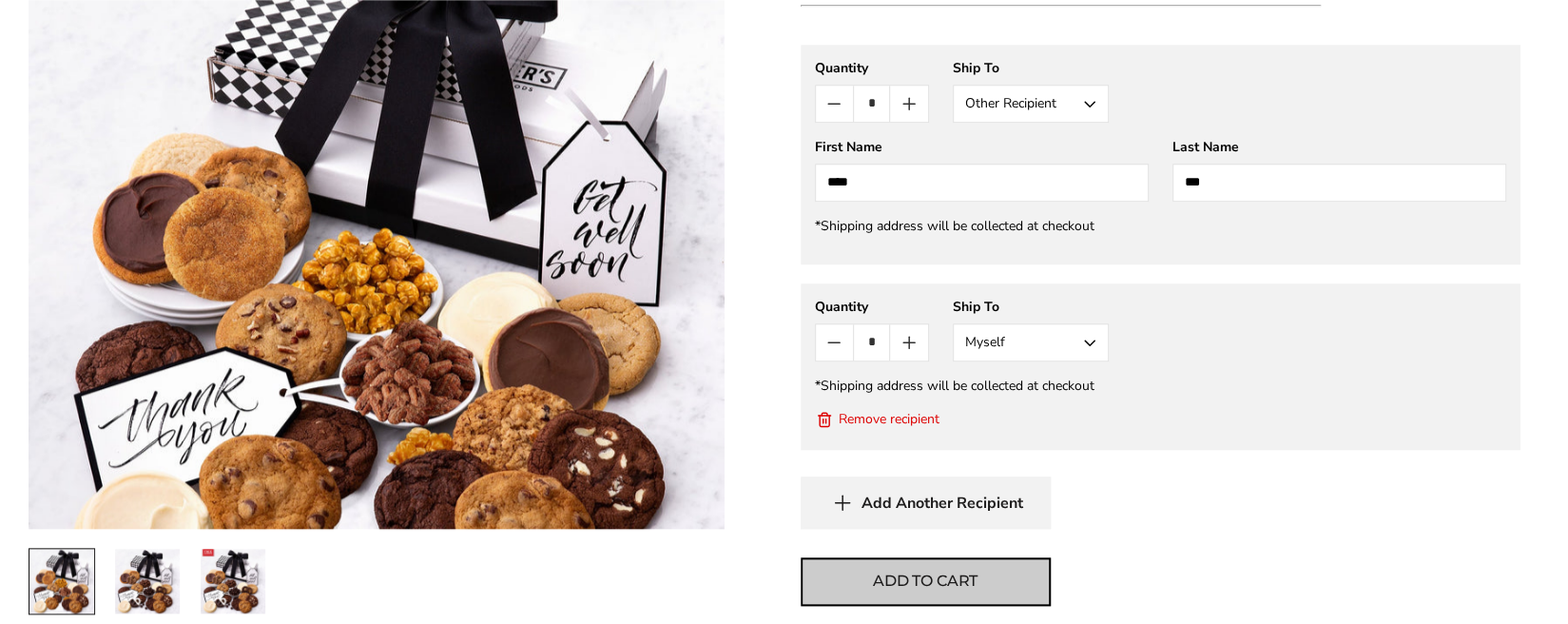 click on "Add to cart" at bounding box center [925, 581] 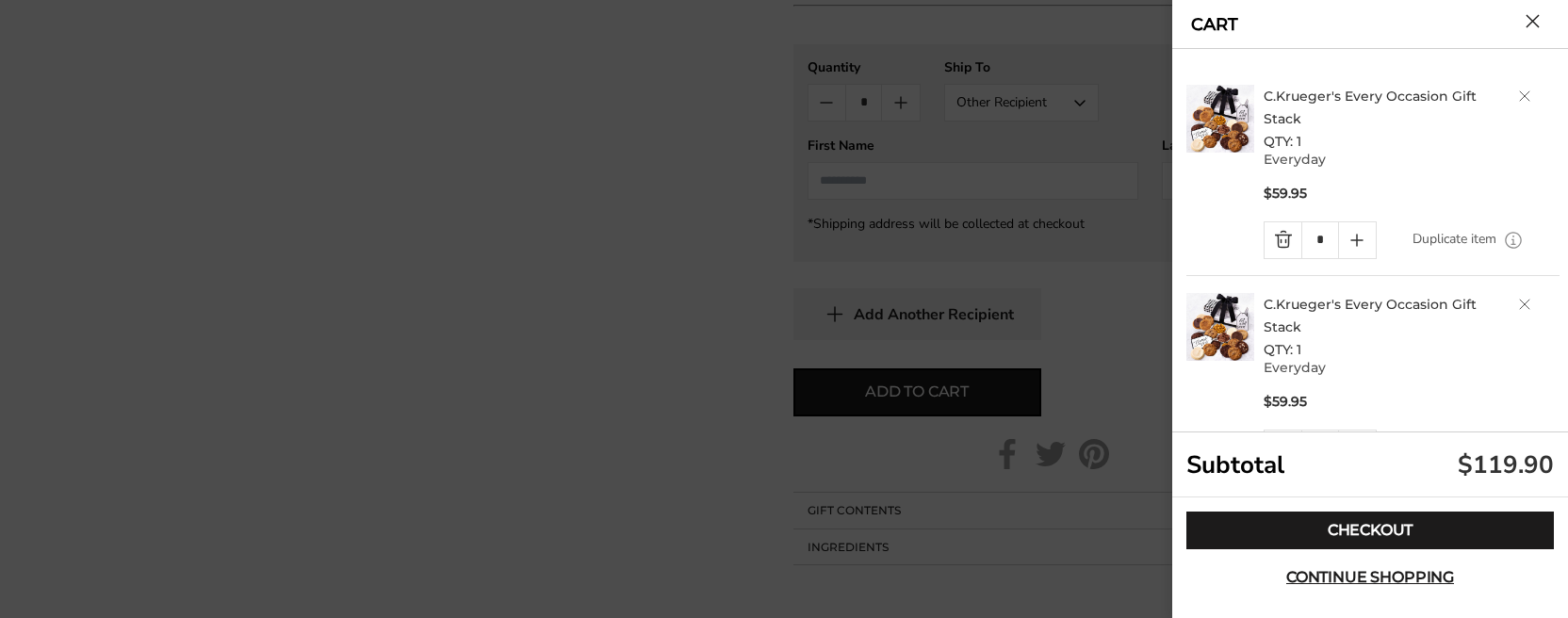 click 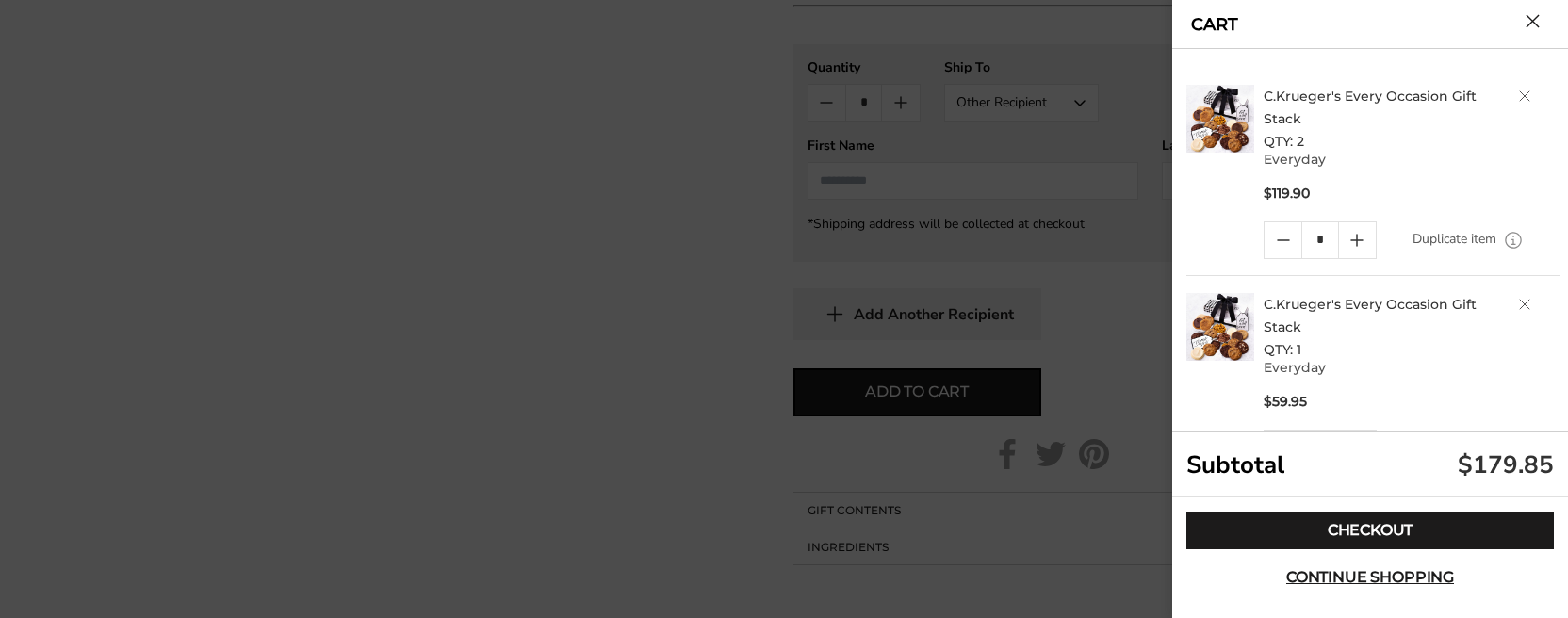 scroll, scrollTop: 69, scrollLeft: 0, axis: vertical 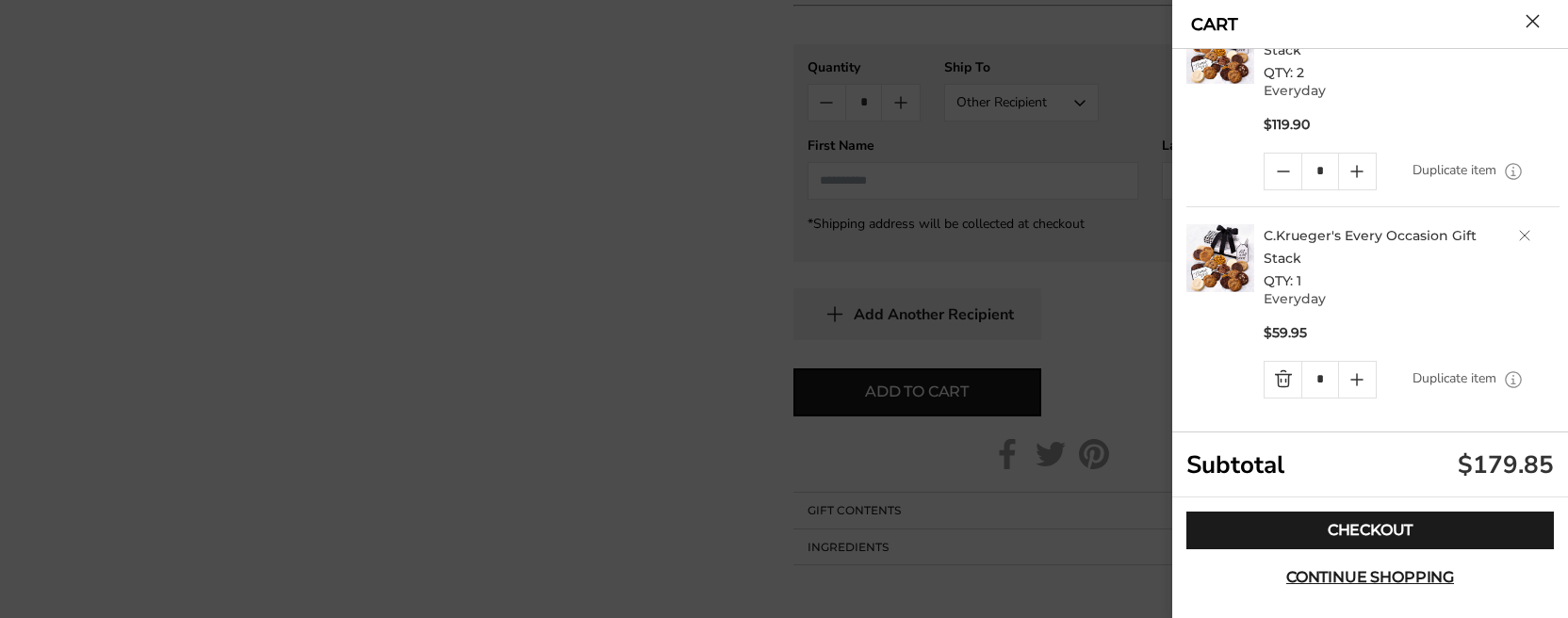 click 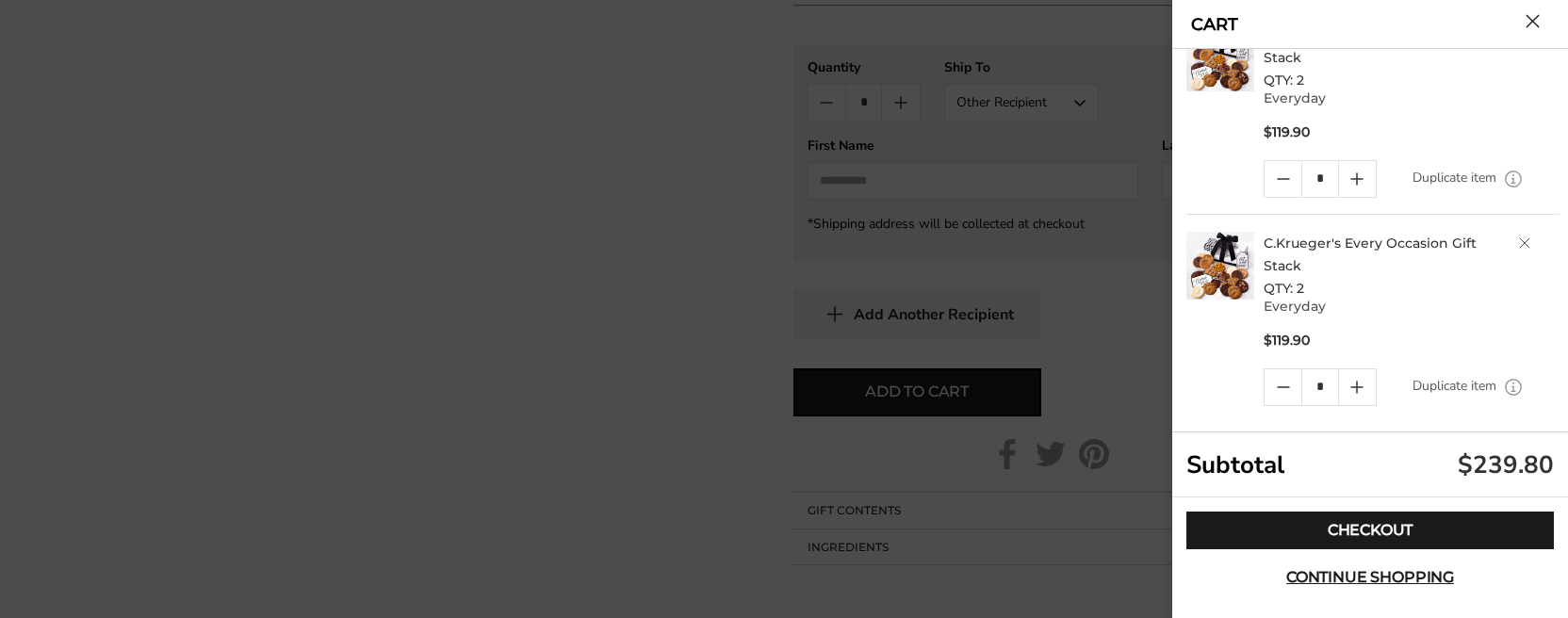 scroll, scrollTop: 69, scrollLeft: 0, axis: vertical 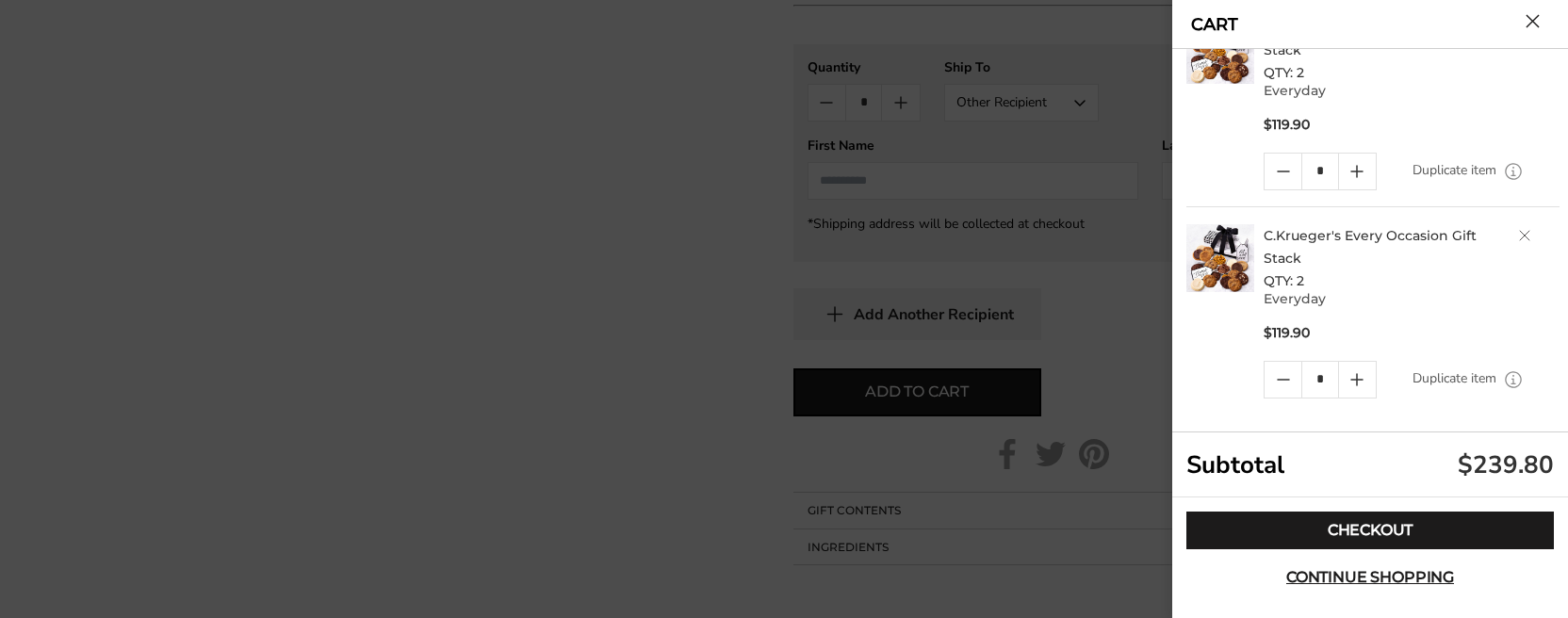 click at bounding box center [1282, 380] 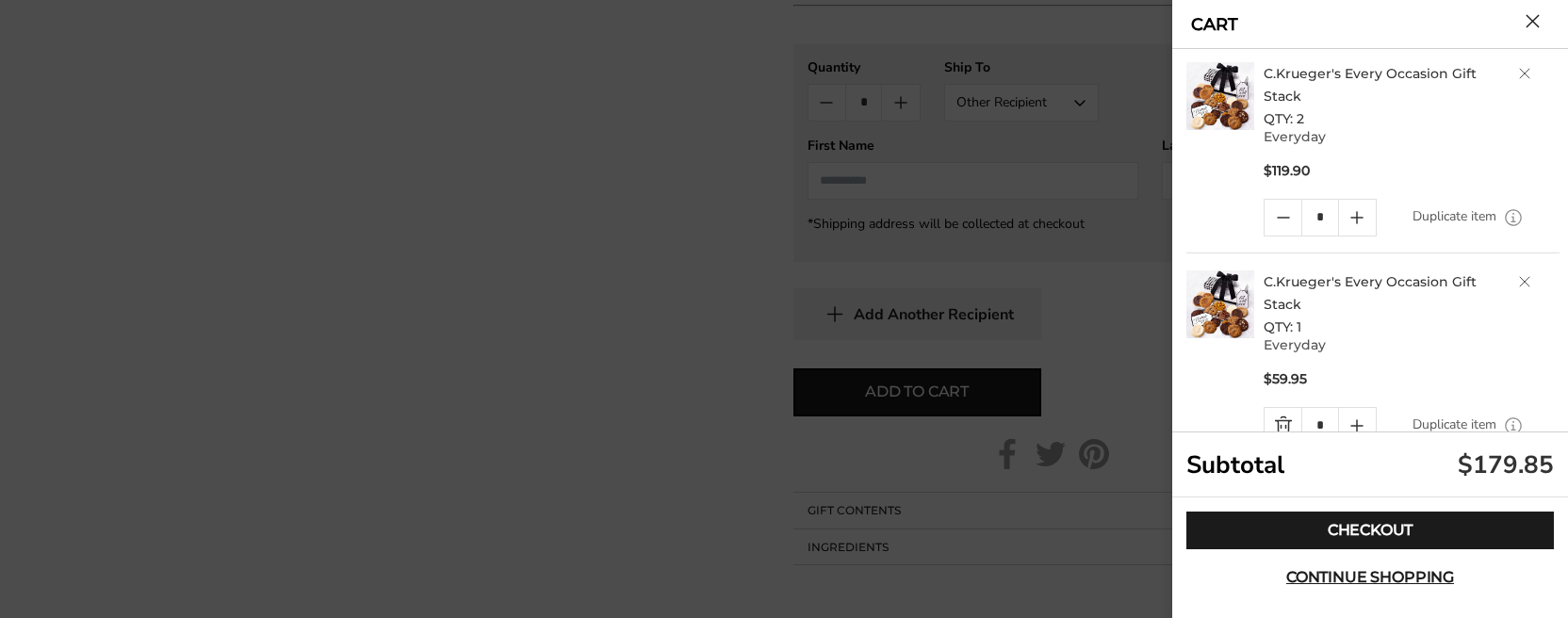scroll, scrollTop: 69, scrollLeft: 0, axis: vertical 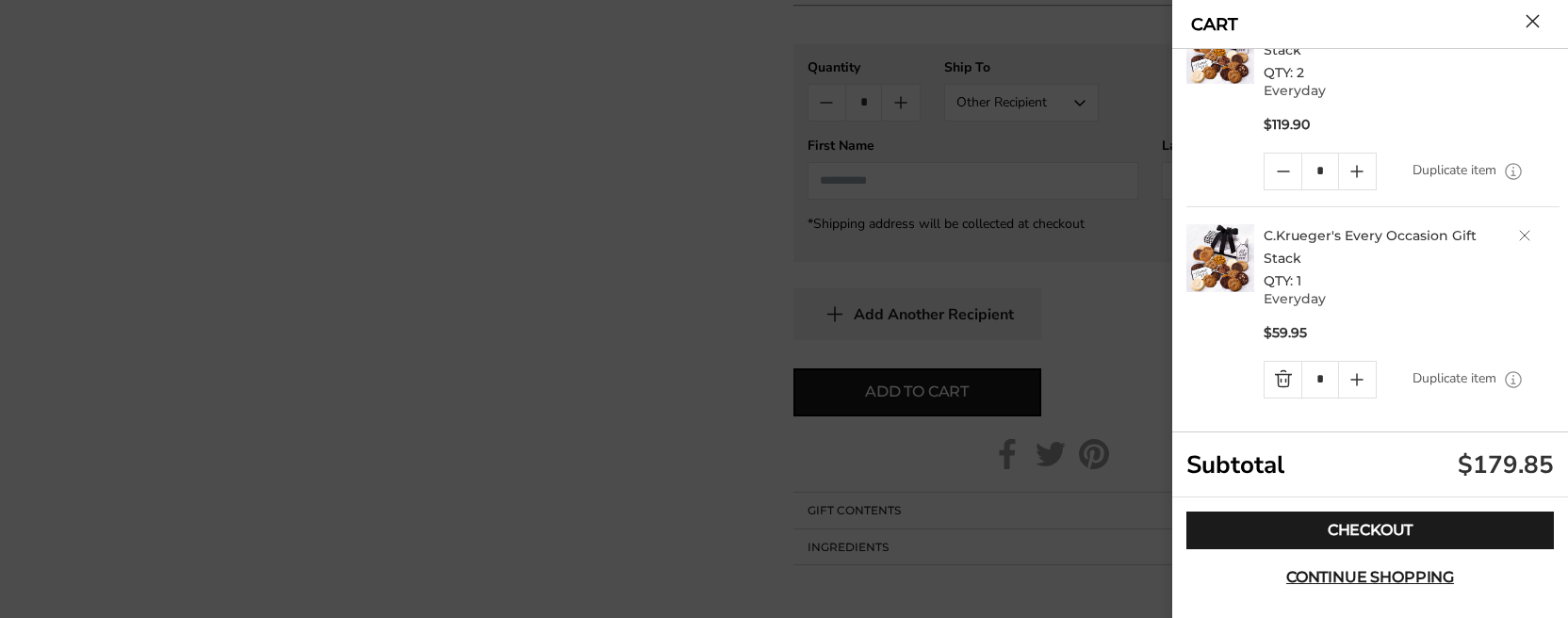 click on "Duplicate item" at bounding box center (1454, 379) 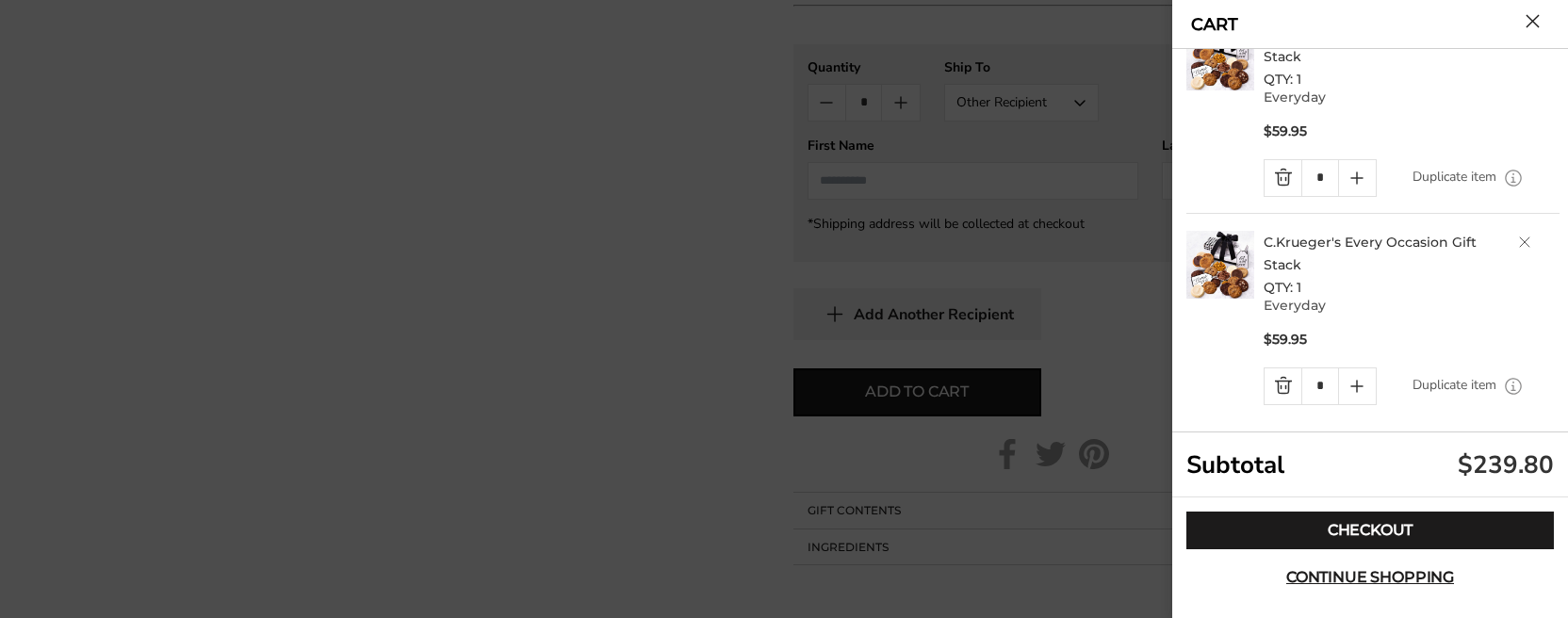 scroll, scrollTop: 277, scrollLeft: 0, axis: vertical 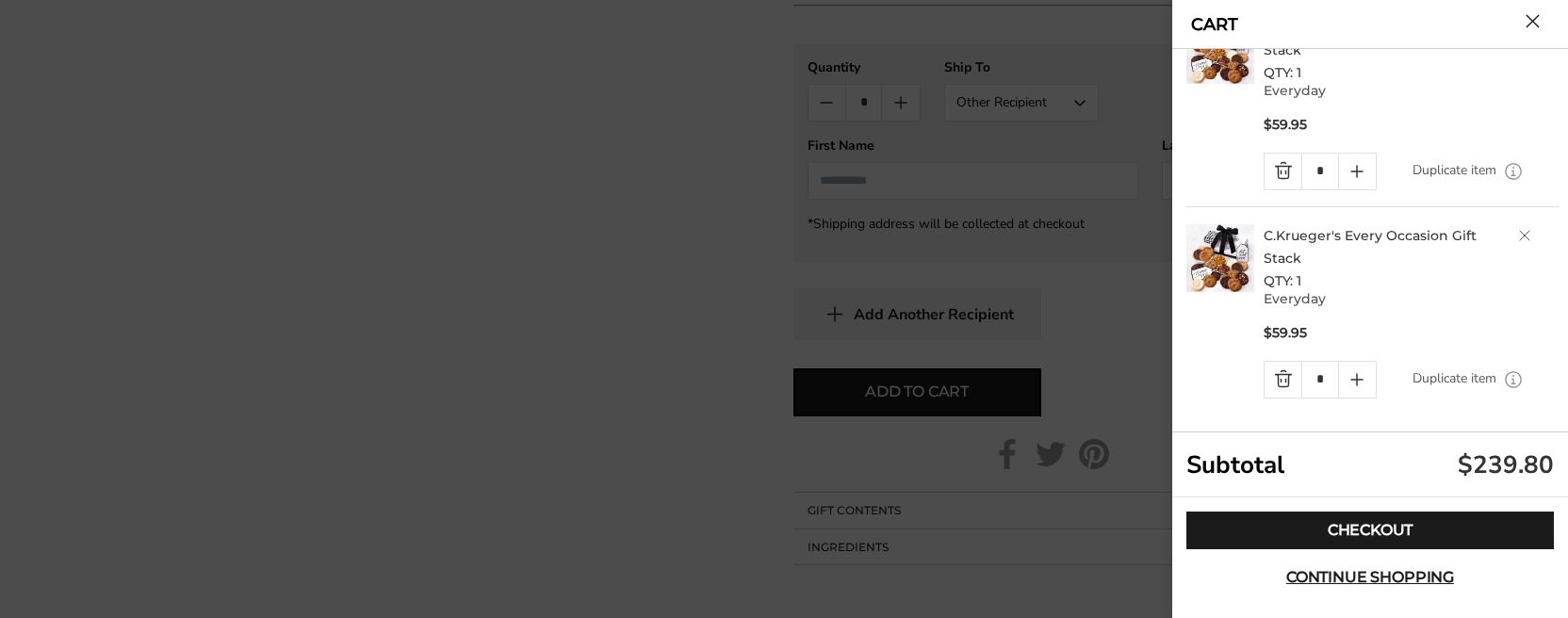 click at bounding box center (1282, 380) 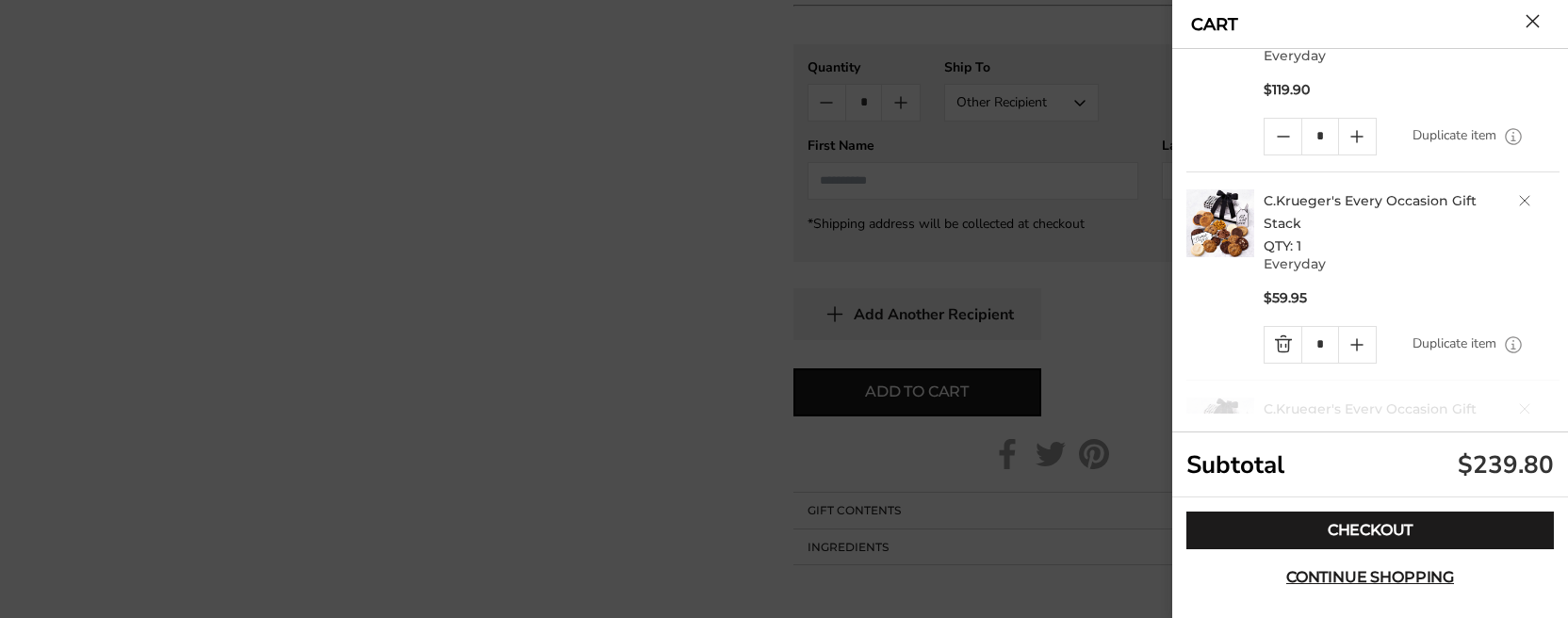 scroll, scrollTop: 103, scrollLeft: 0, axis: vertical 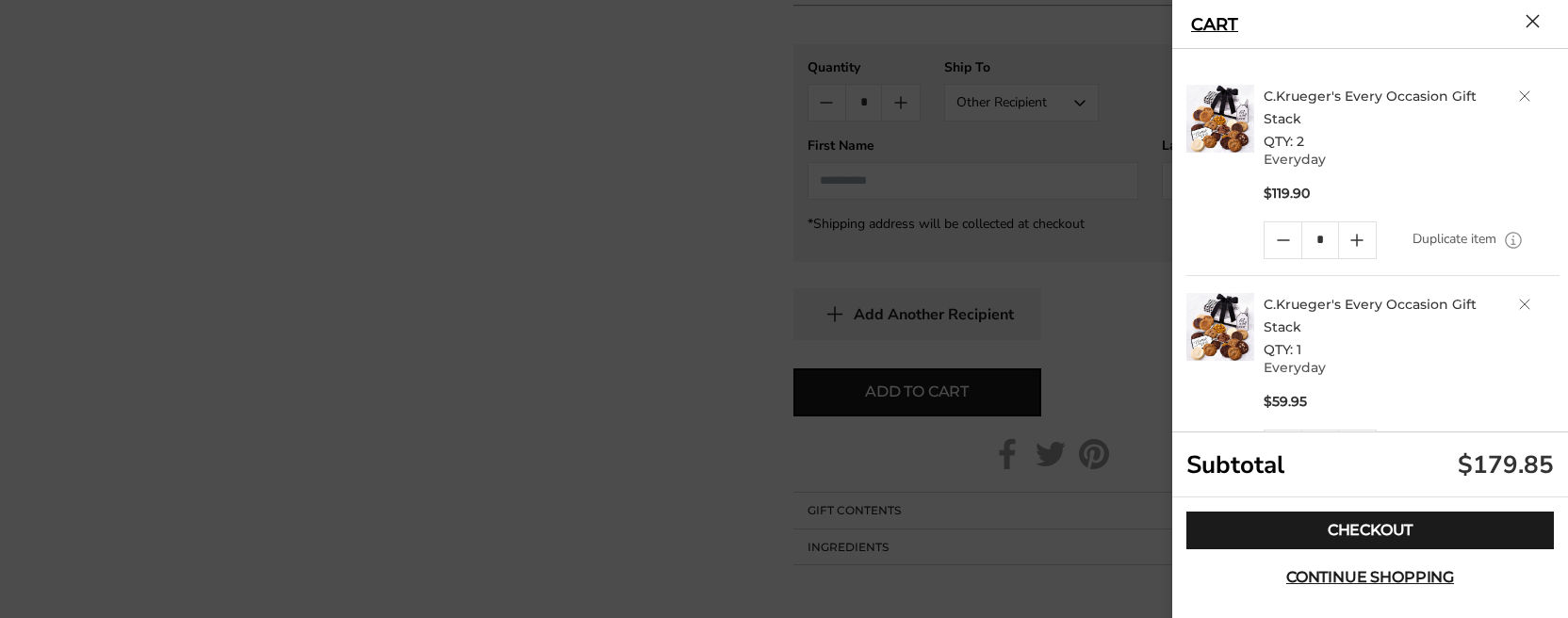 click on "CART" at bounding box center [1215, 24] 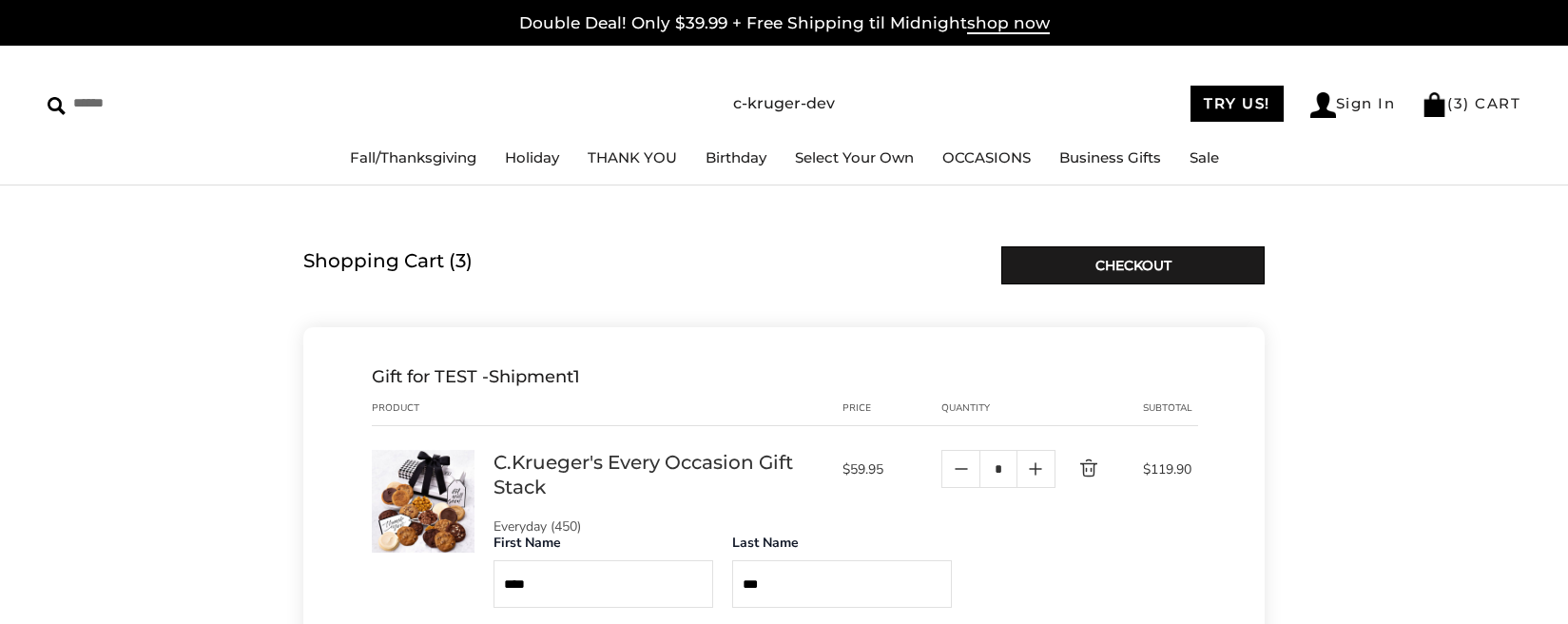 scroll, scrollTop: 0, scrollLeft: 0, axis: both 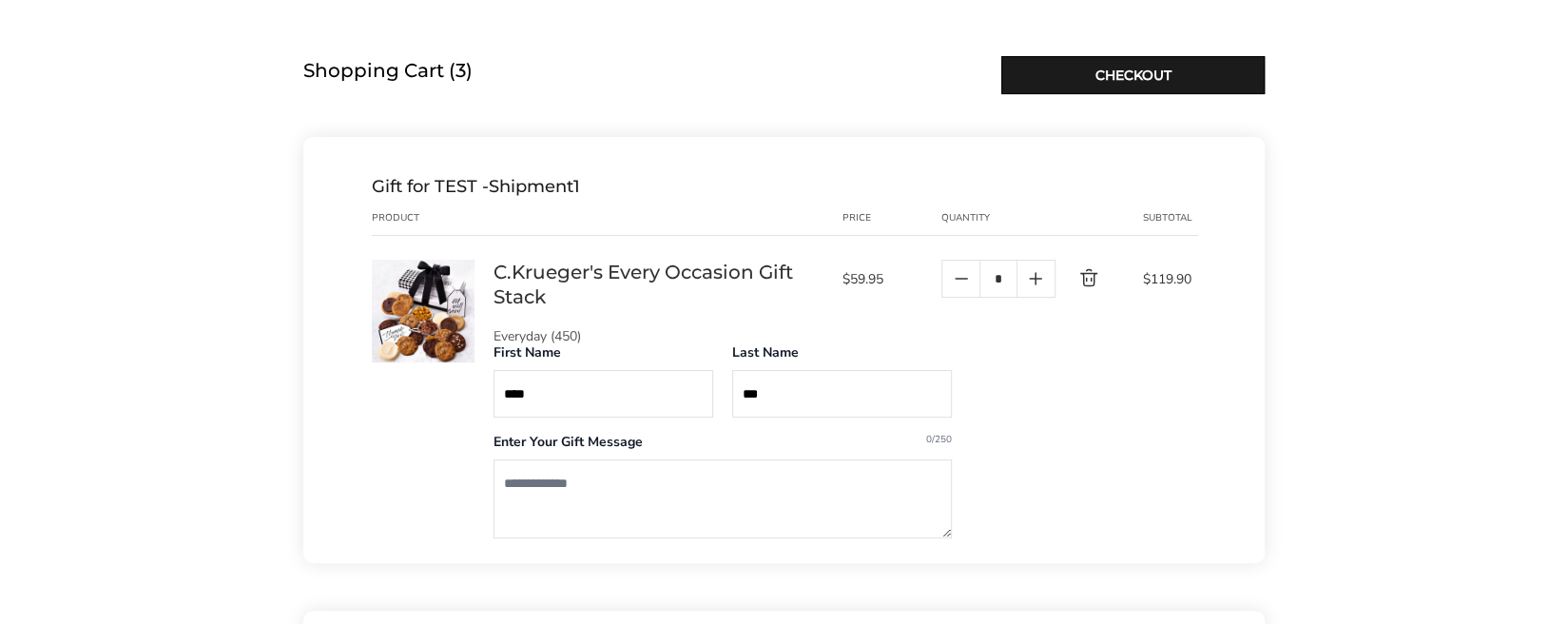 click 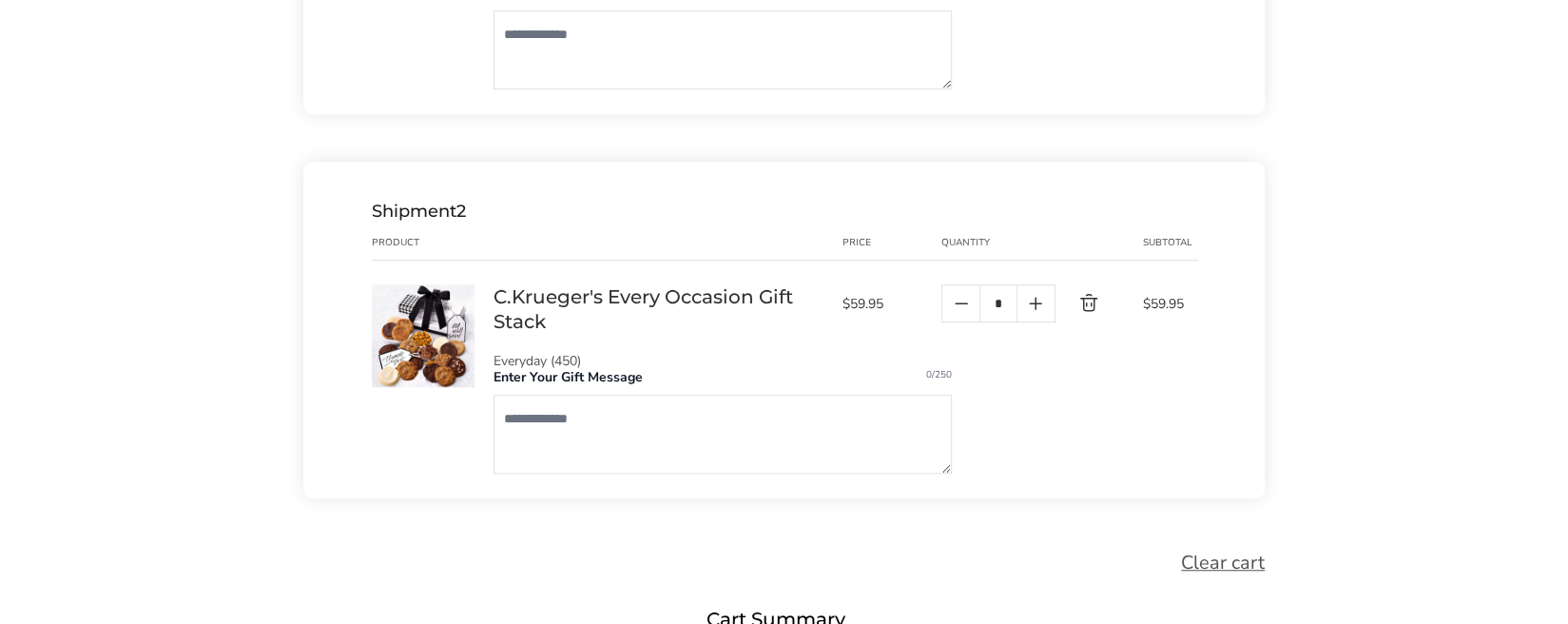 scroll, scrollTop: 666, scrollLeft: 0, axis: vertical 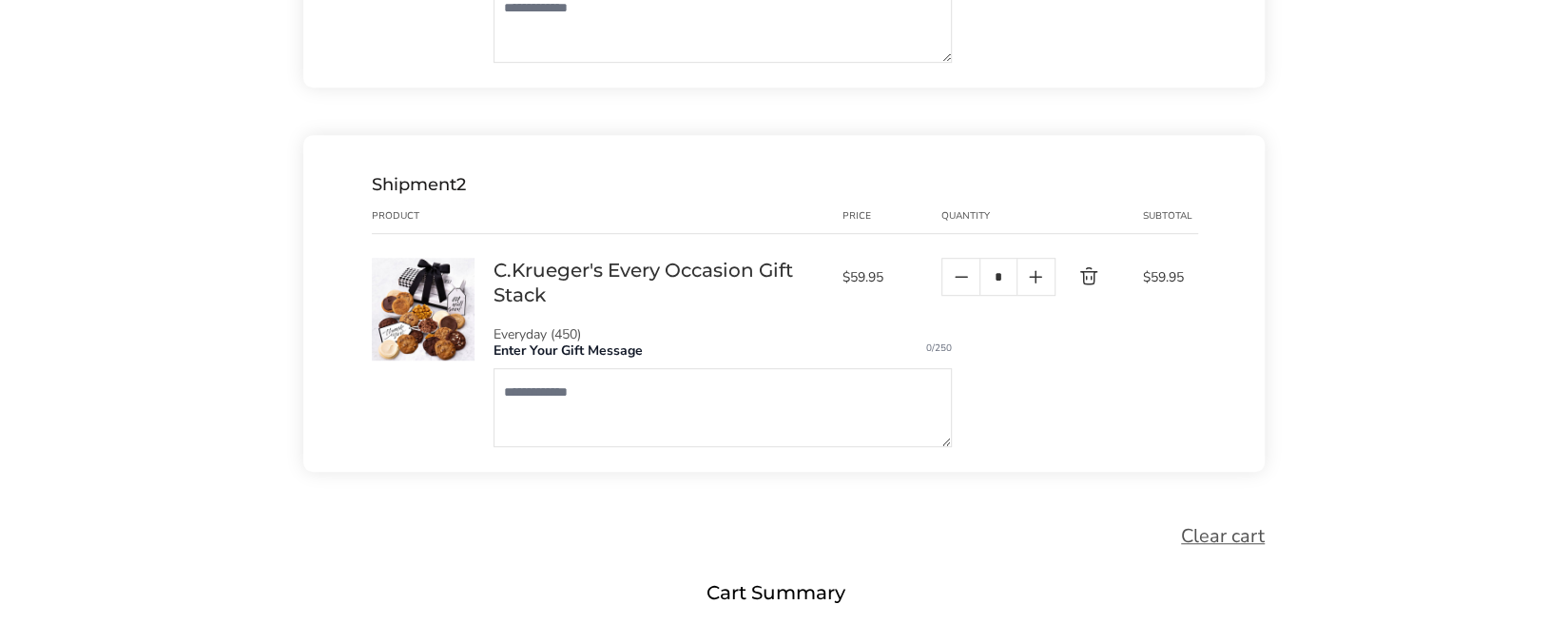 click at bounding box center (1036, 277) 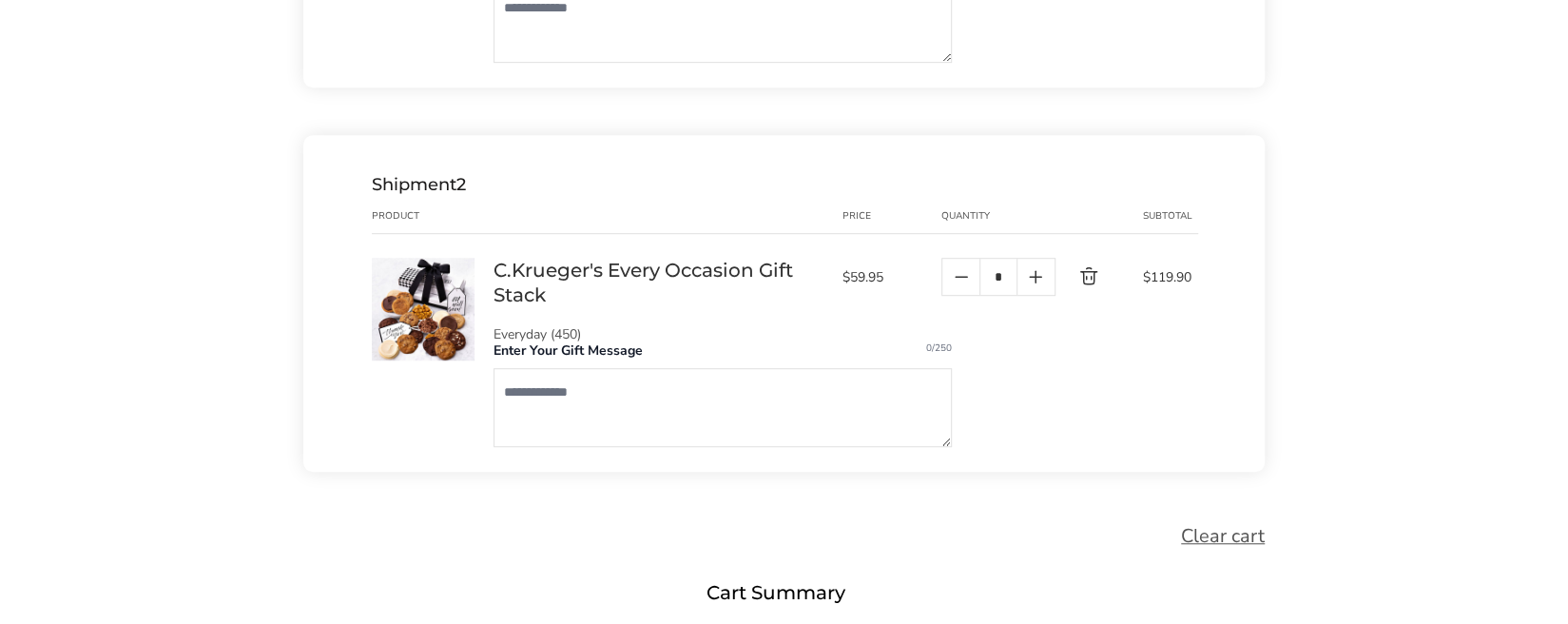 click at bounding box center [960, 277] 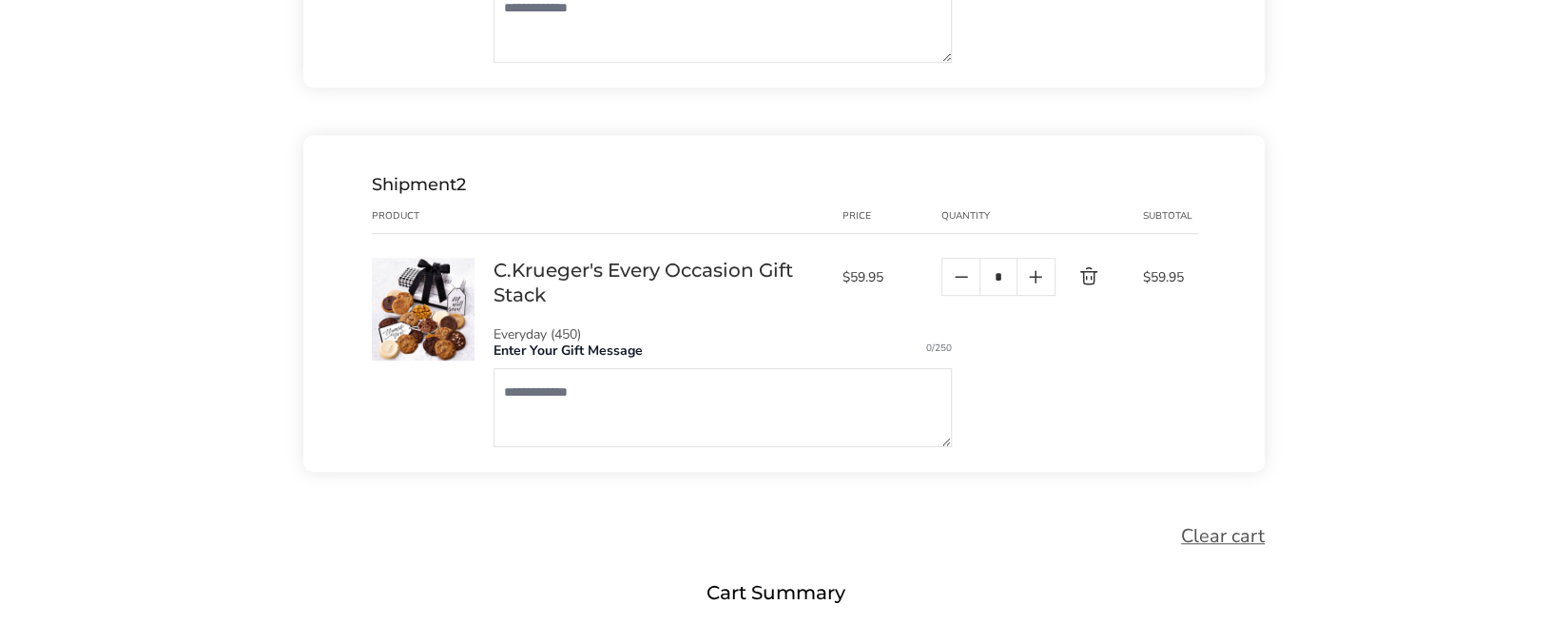 click at bounding box center (723, 407) 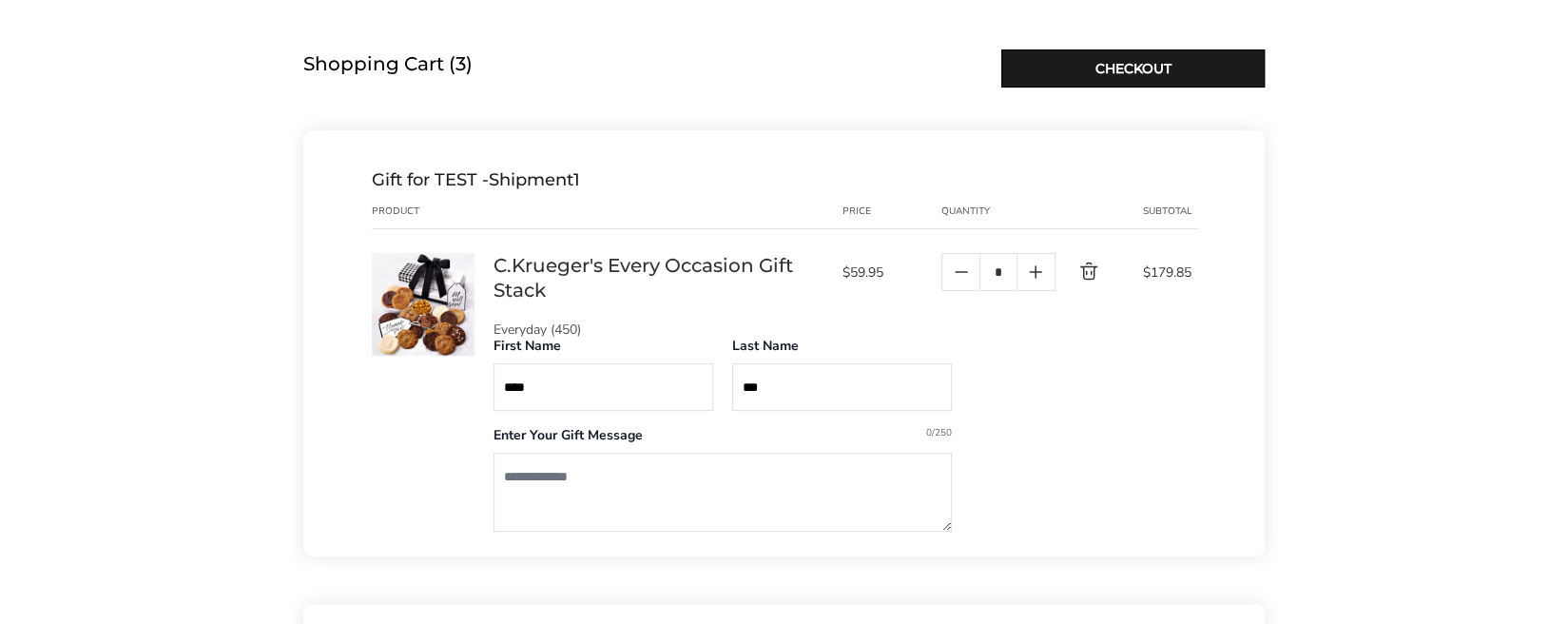 scroll, scrollTop: 190, scrollLeft: 0, axis: vertical 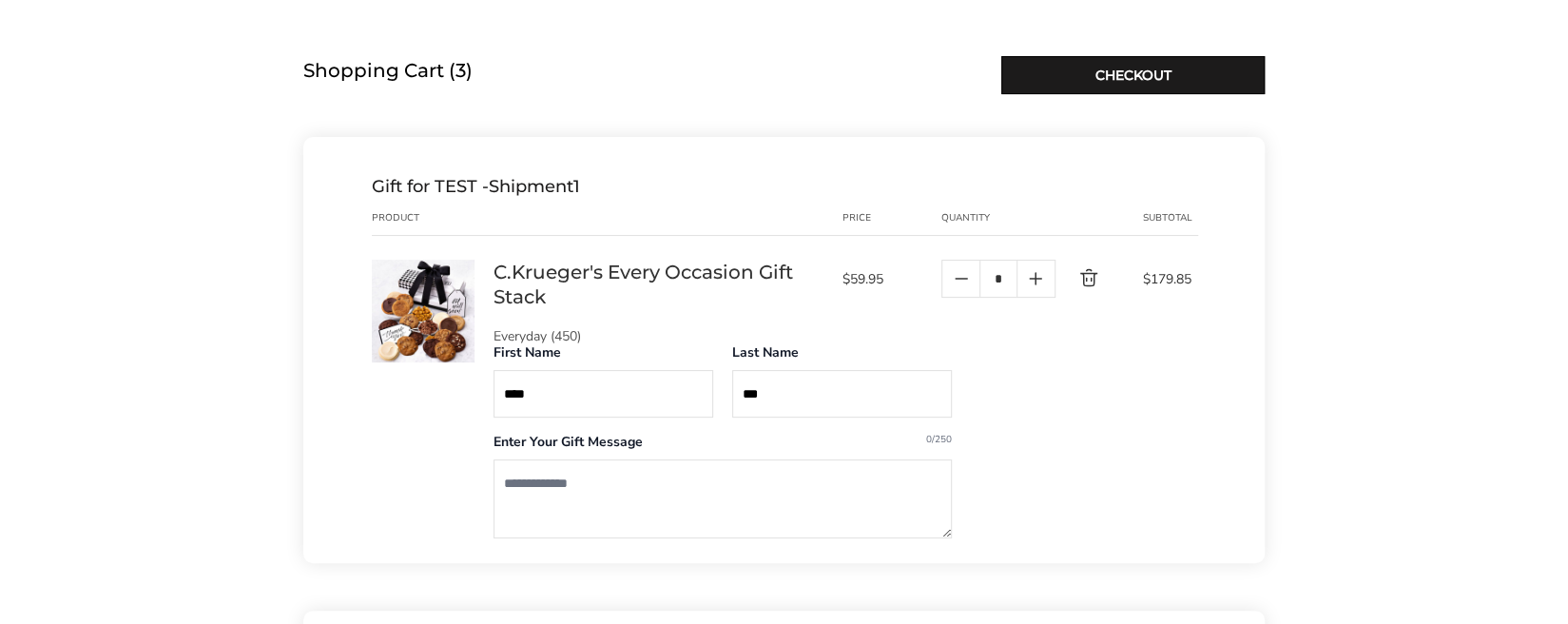 type on "*****" 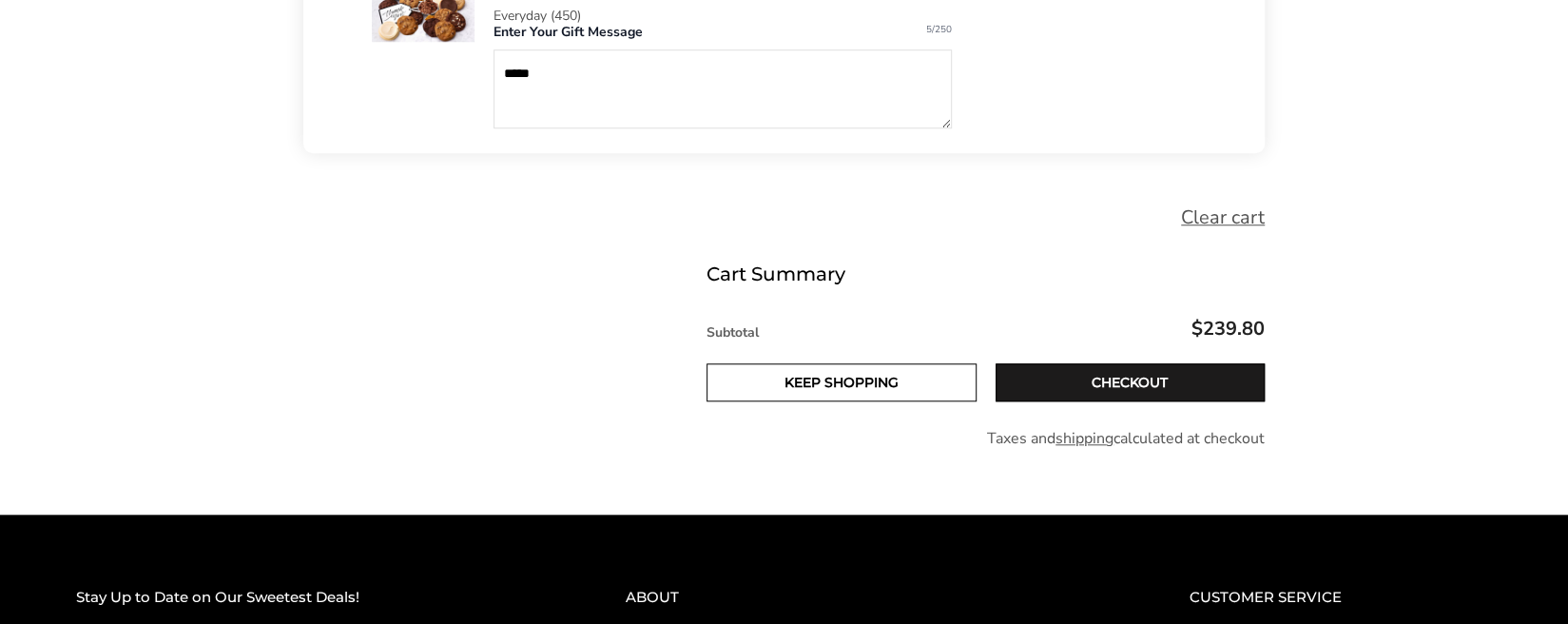 scroll, scrollTop: 1046, scrollLeft: 0, axis: vertical 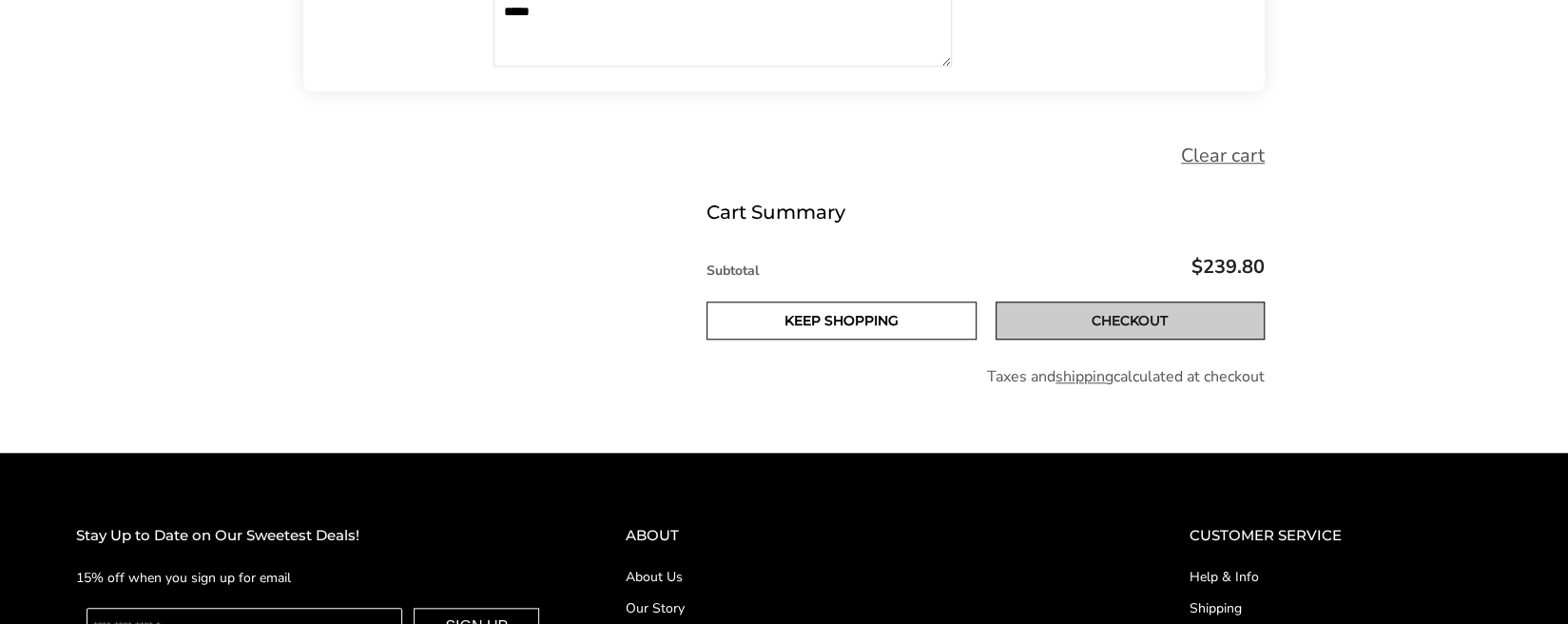 type on "******" 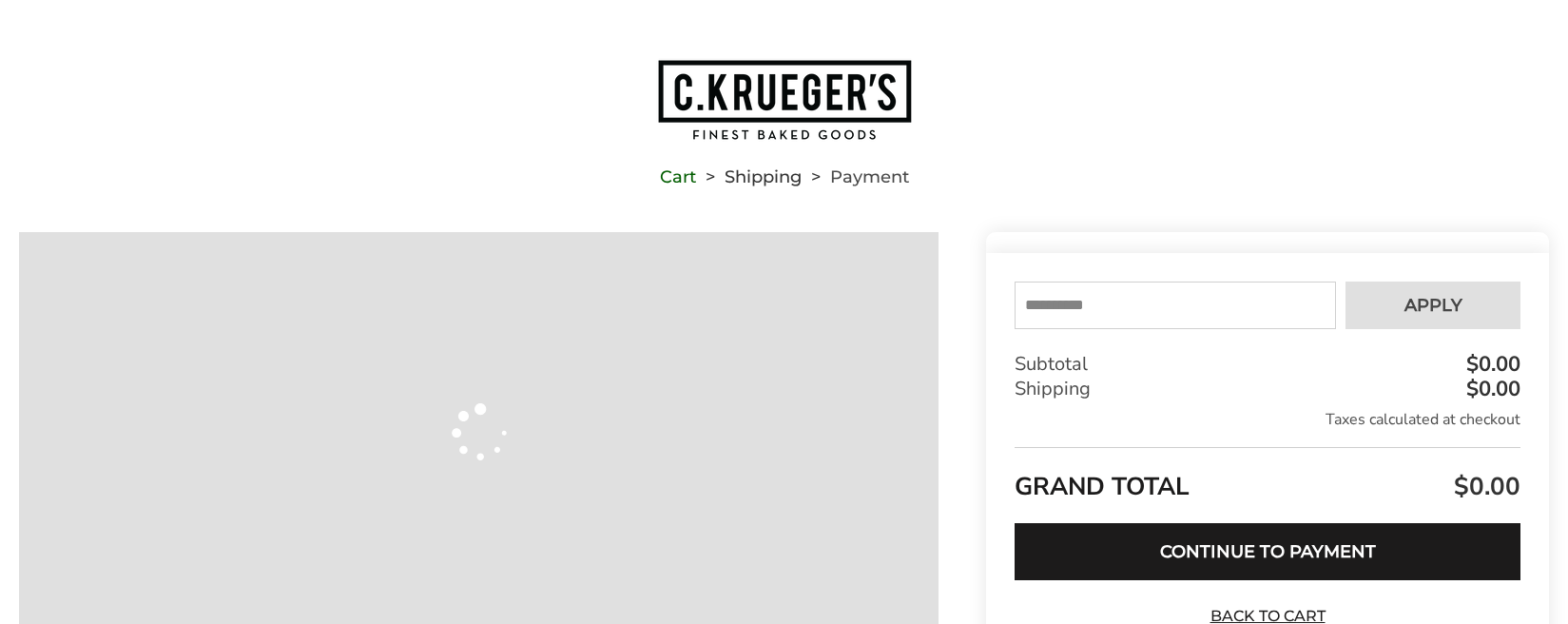 scroll, scrollTop: 0, scrollLeft: 0, axis: both 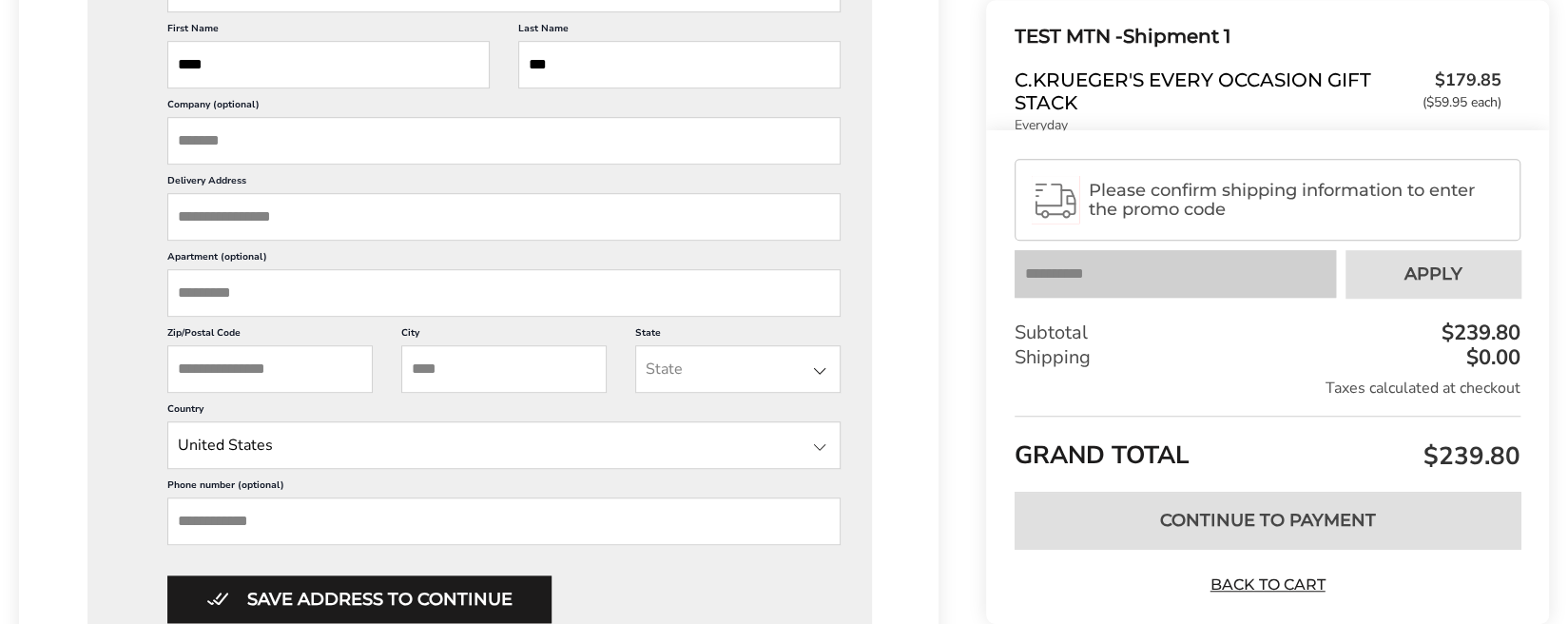 click on "Delivery Address" at bounding box center [504, 217] 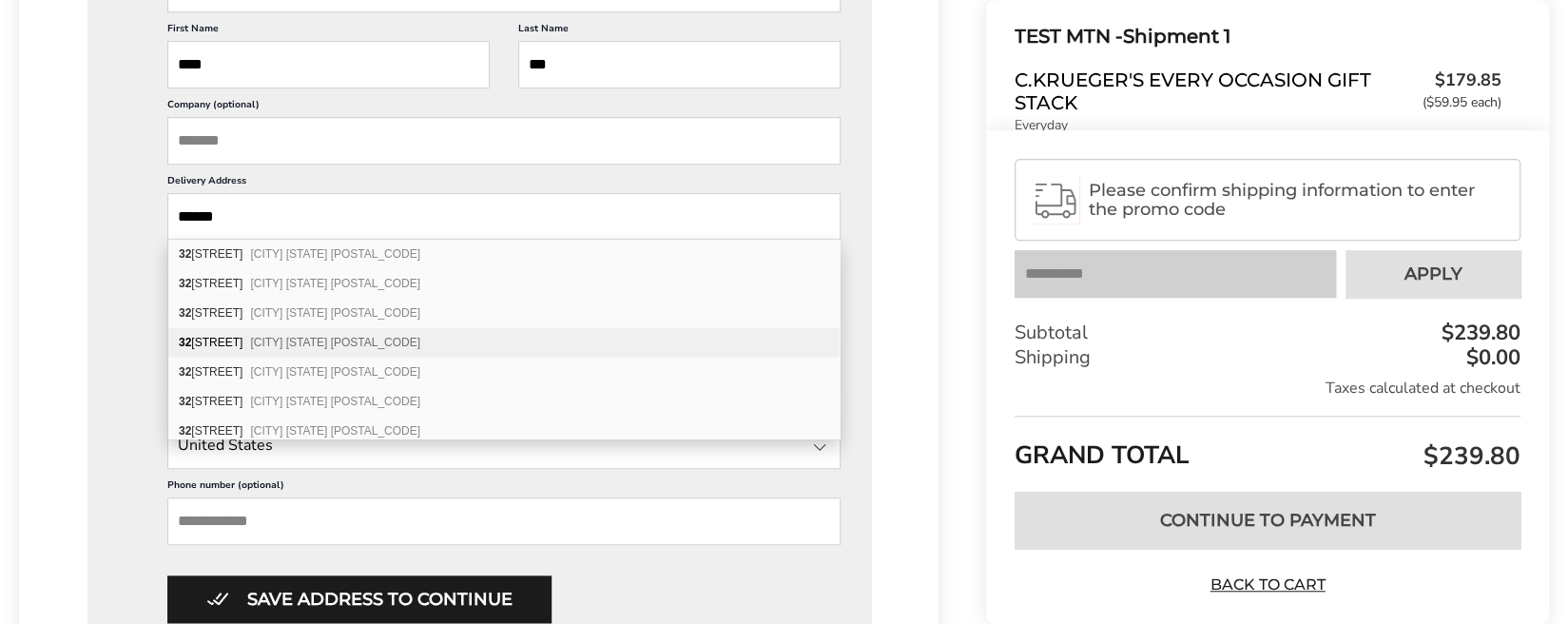 type on "******" 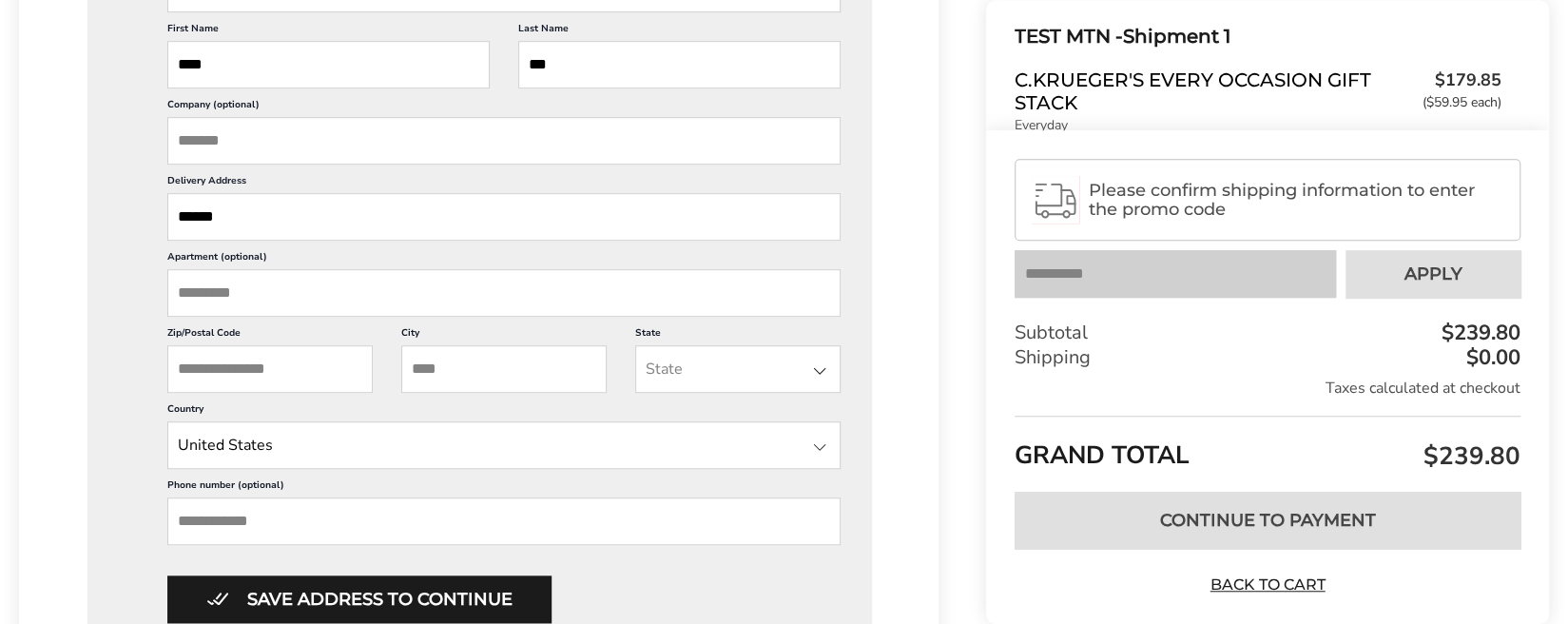 click on "Zip/Postal Code" at bounding box center (270, 369) 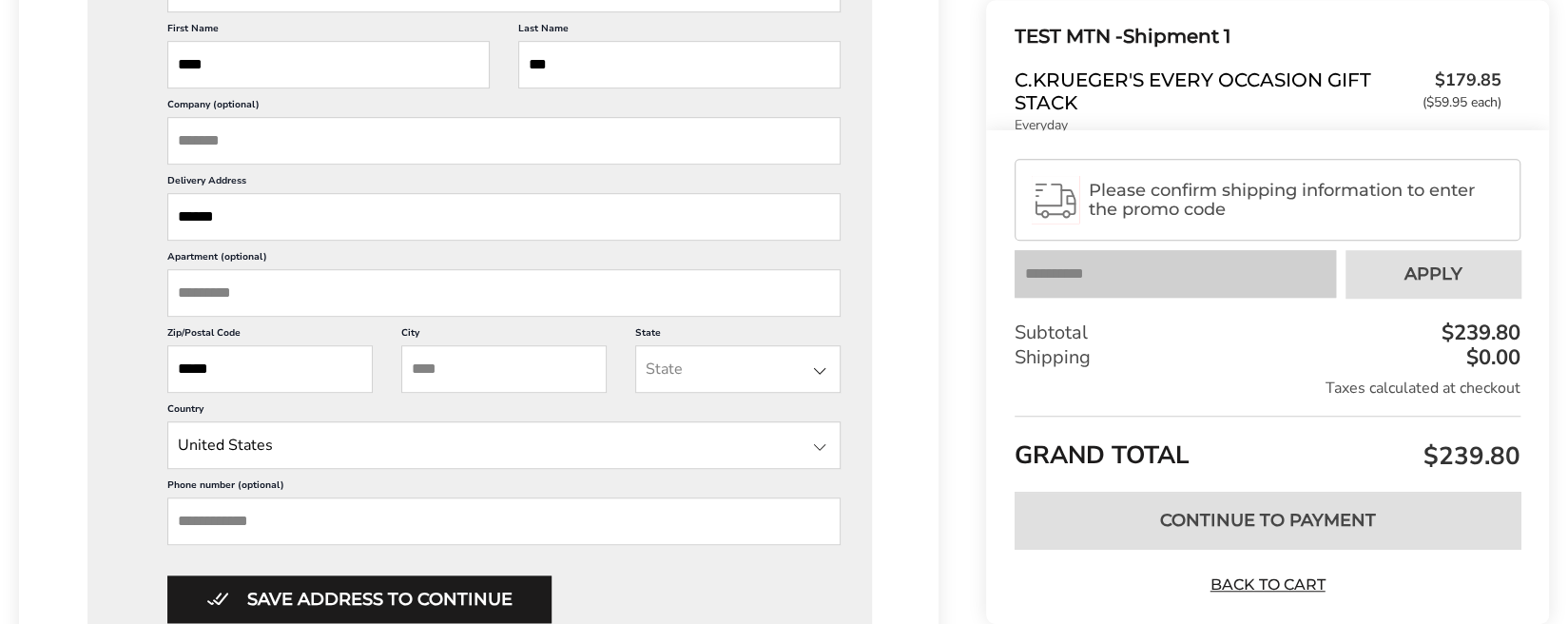 type on "*****" 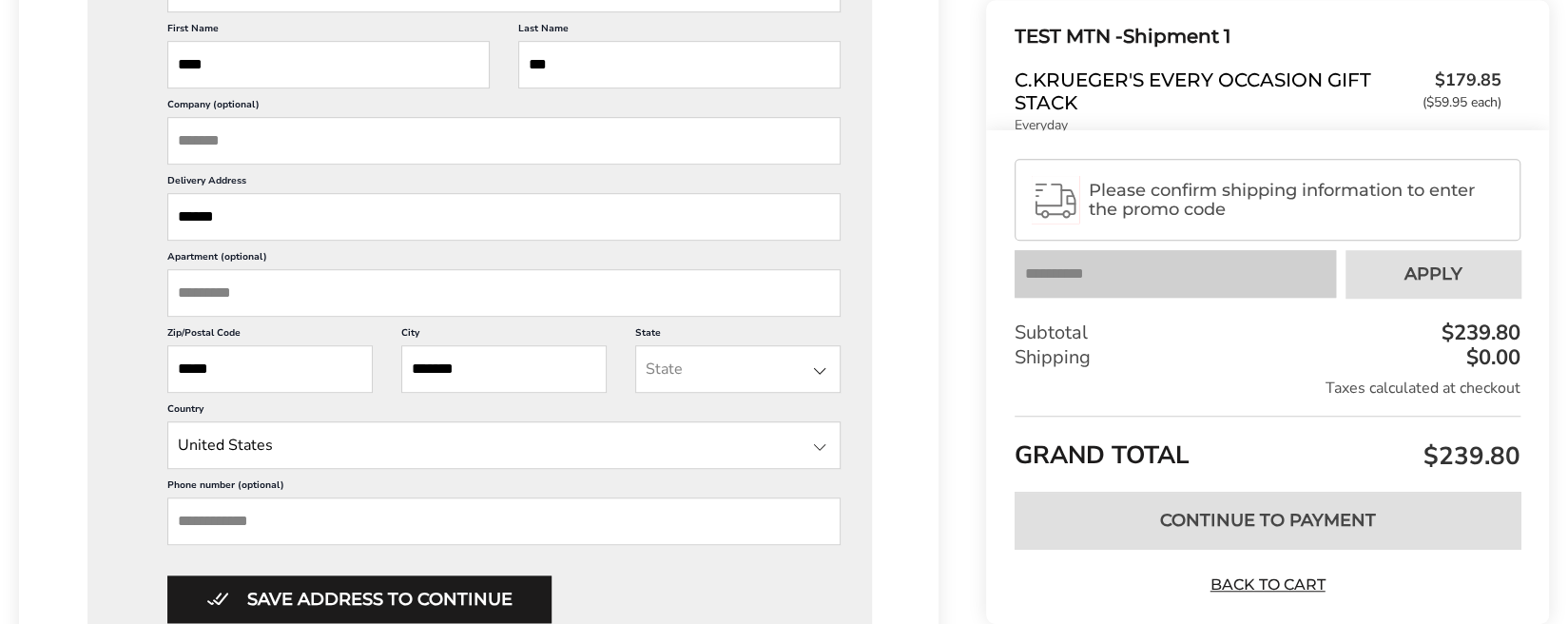 type on "*******" 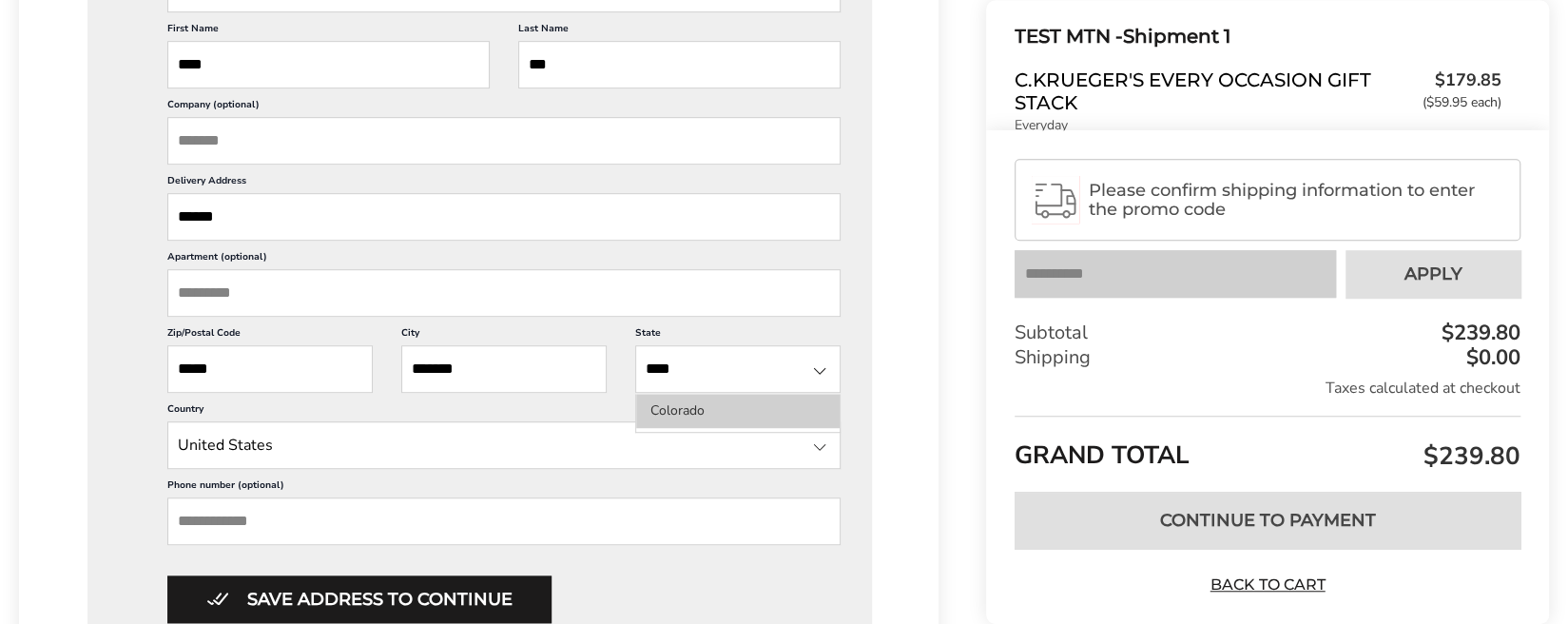 type on "****" 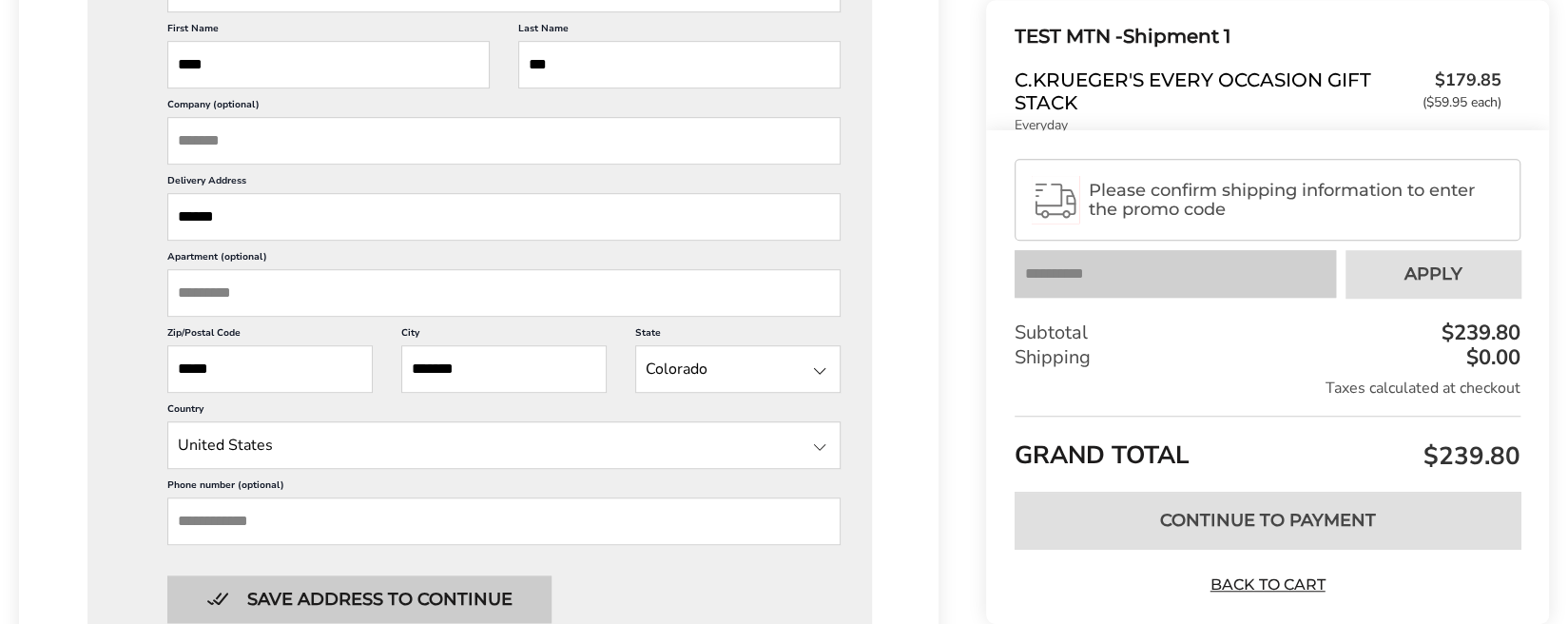 click on "Save address to continue" at bounding box center [359, 599] 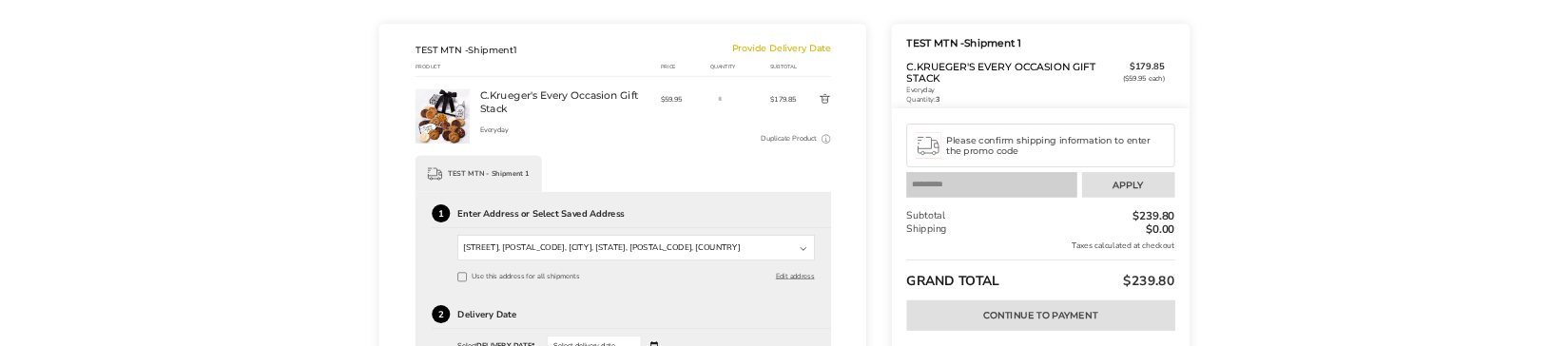 scroll, scrollTop: 190, scrollLeft: 0, axis: vertical 